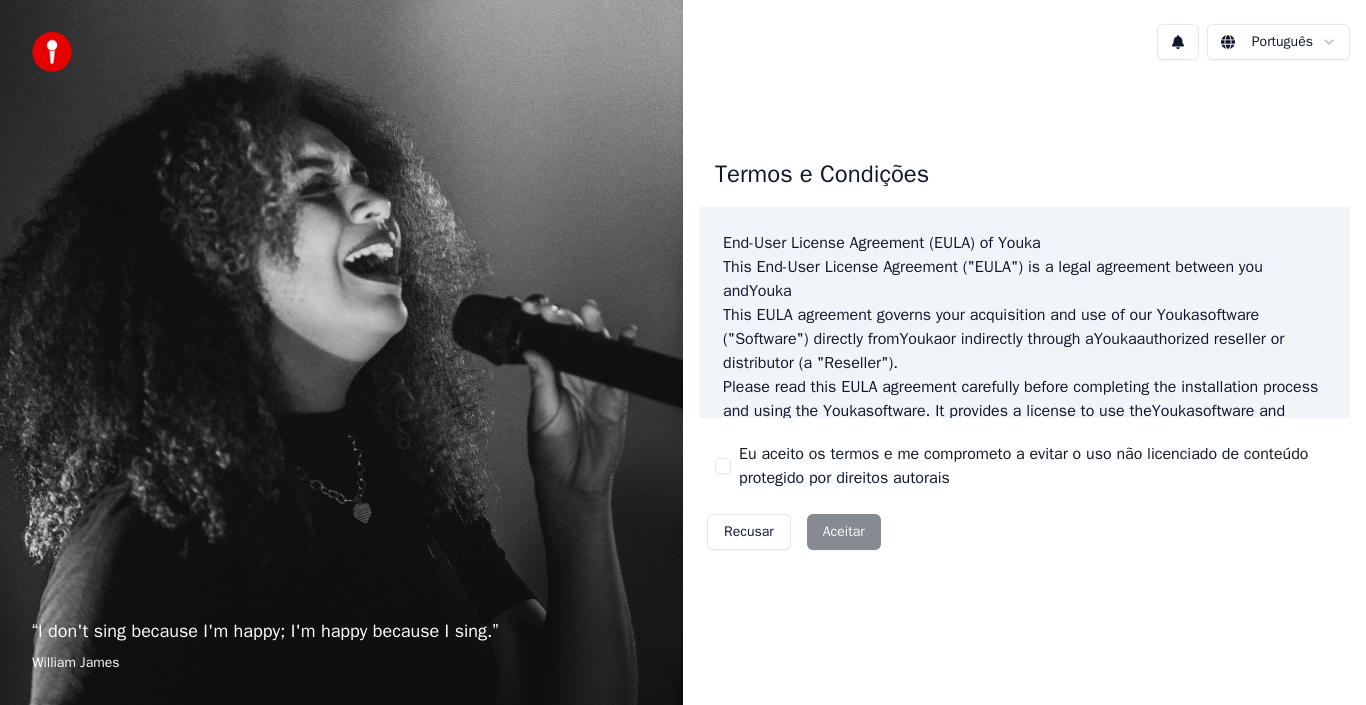 scroll, scrollTop: 0, scrollLeft: 0, axis: both 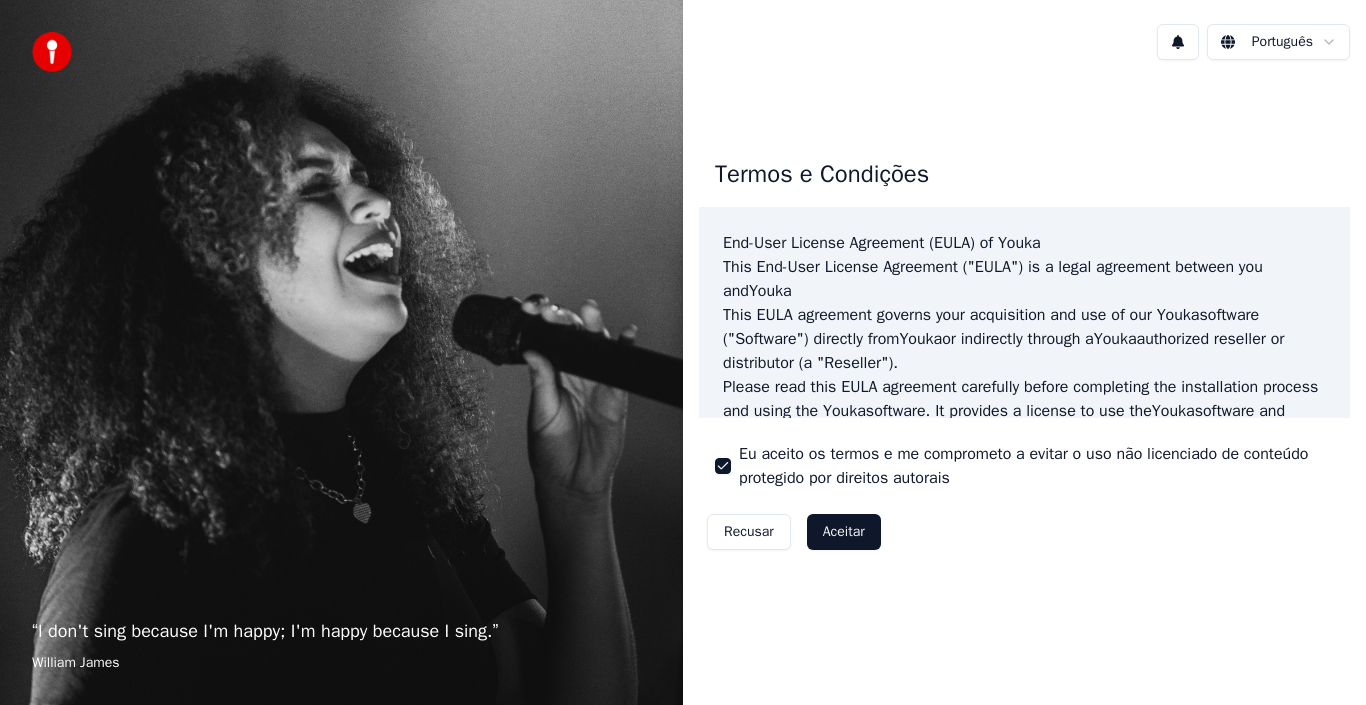 click on "Aceitar" at bounding box center (844, 532) 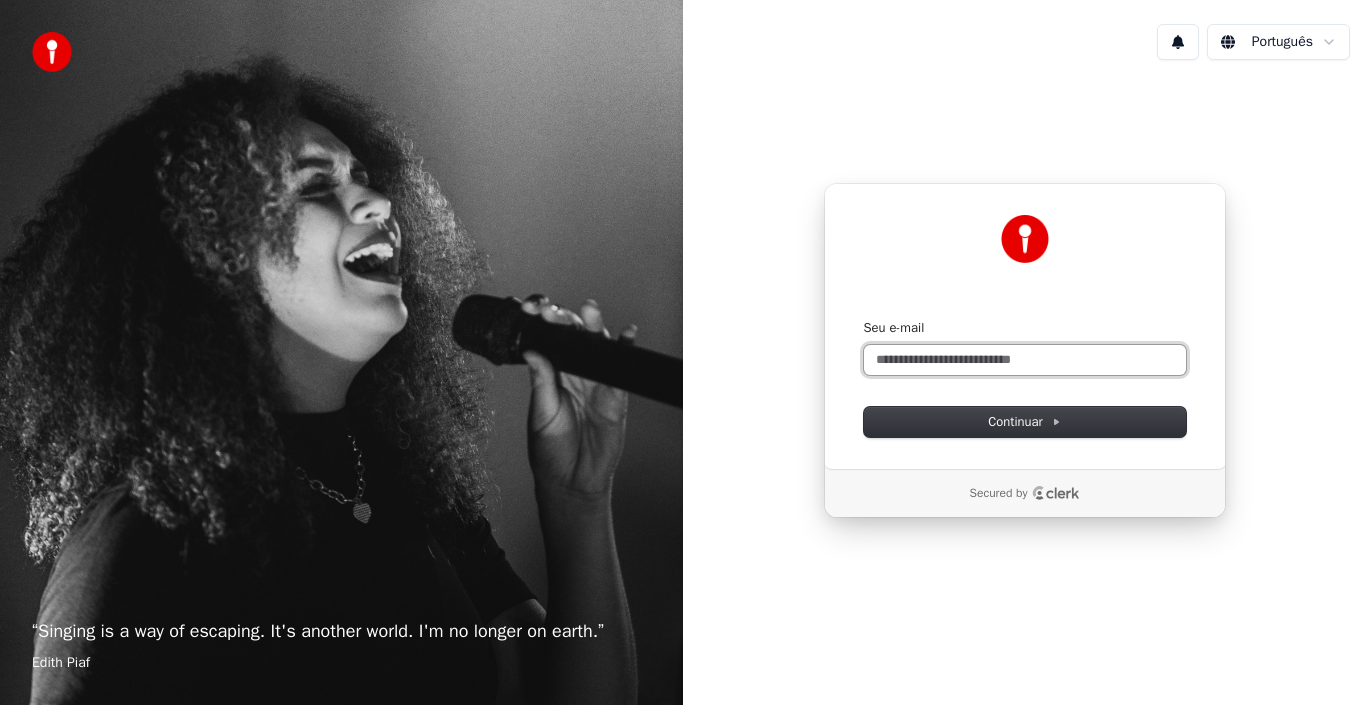 click on "Seu e-mail" at bounding box center (1025, 360) 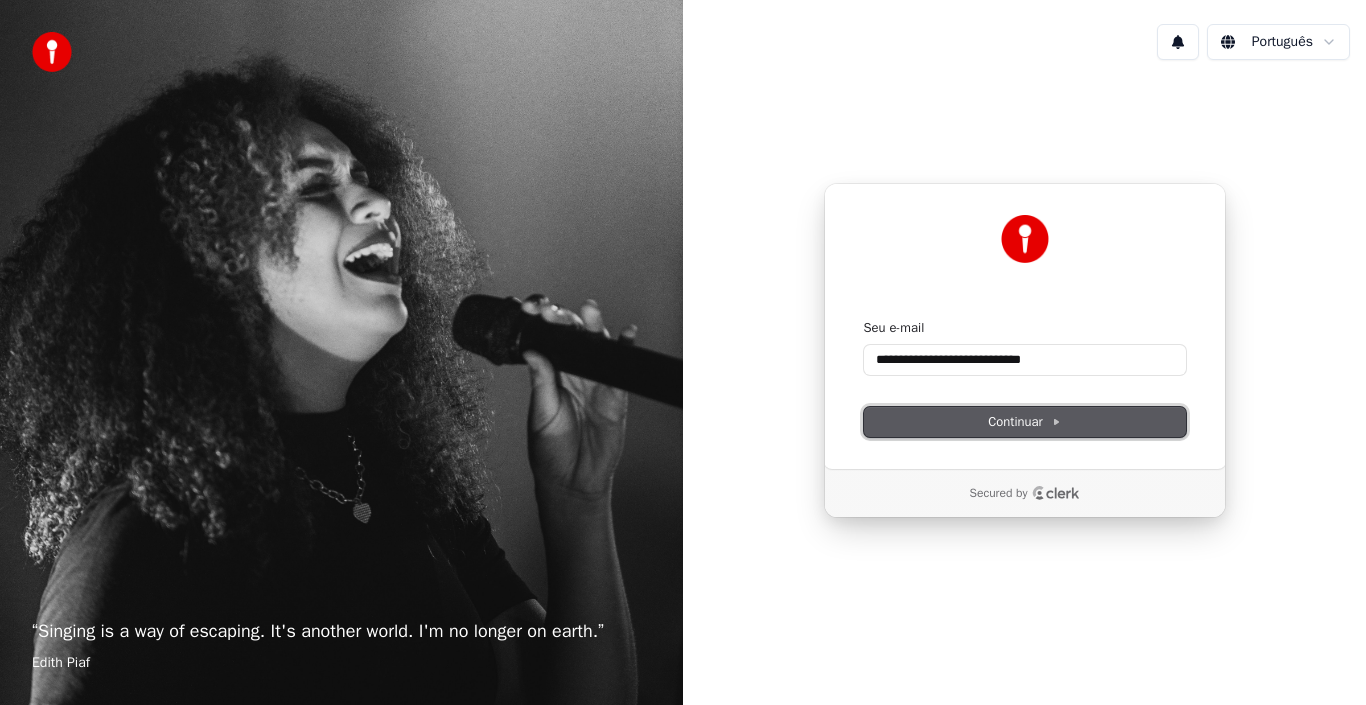 click on "Continuar" at bounding box center (1025, 422) 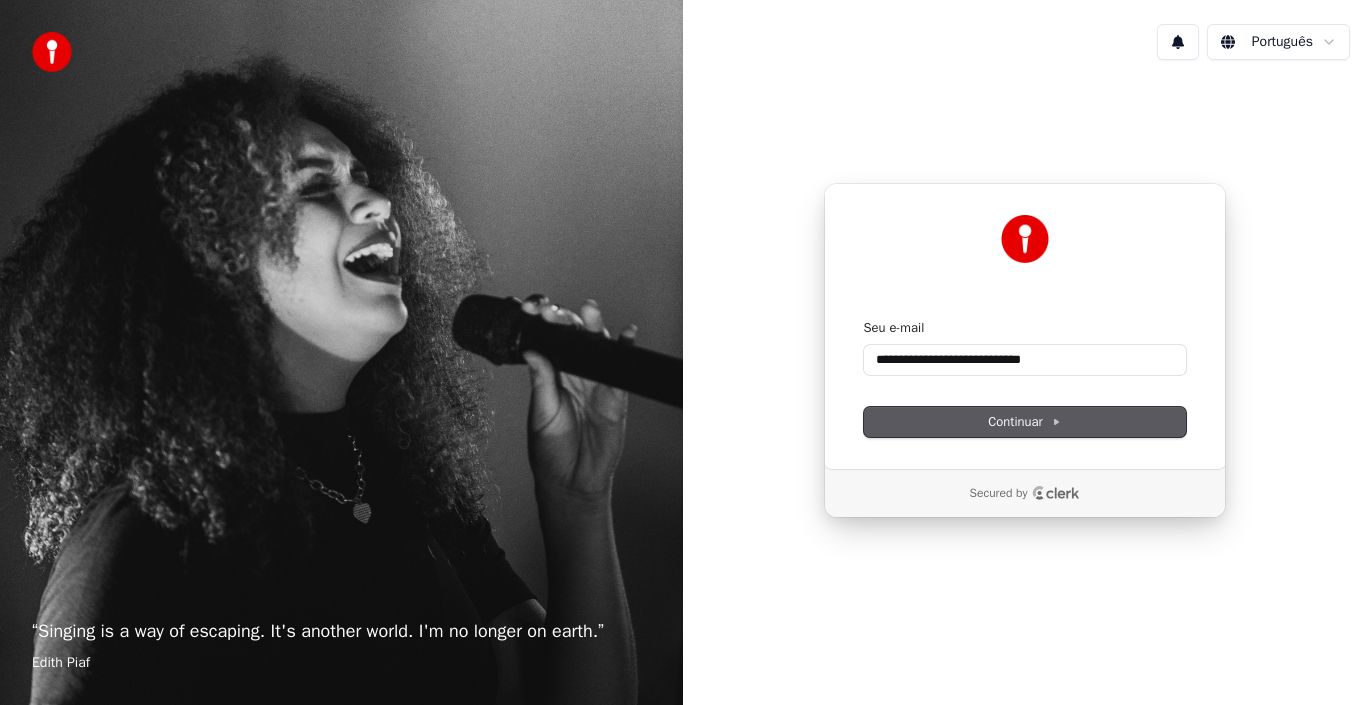 type on "**********" 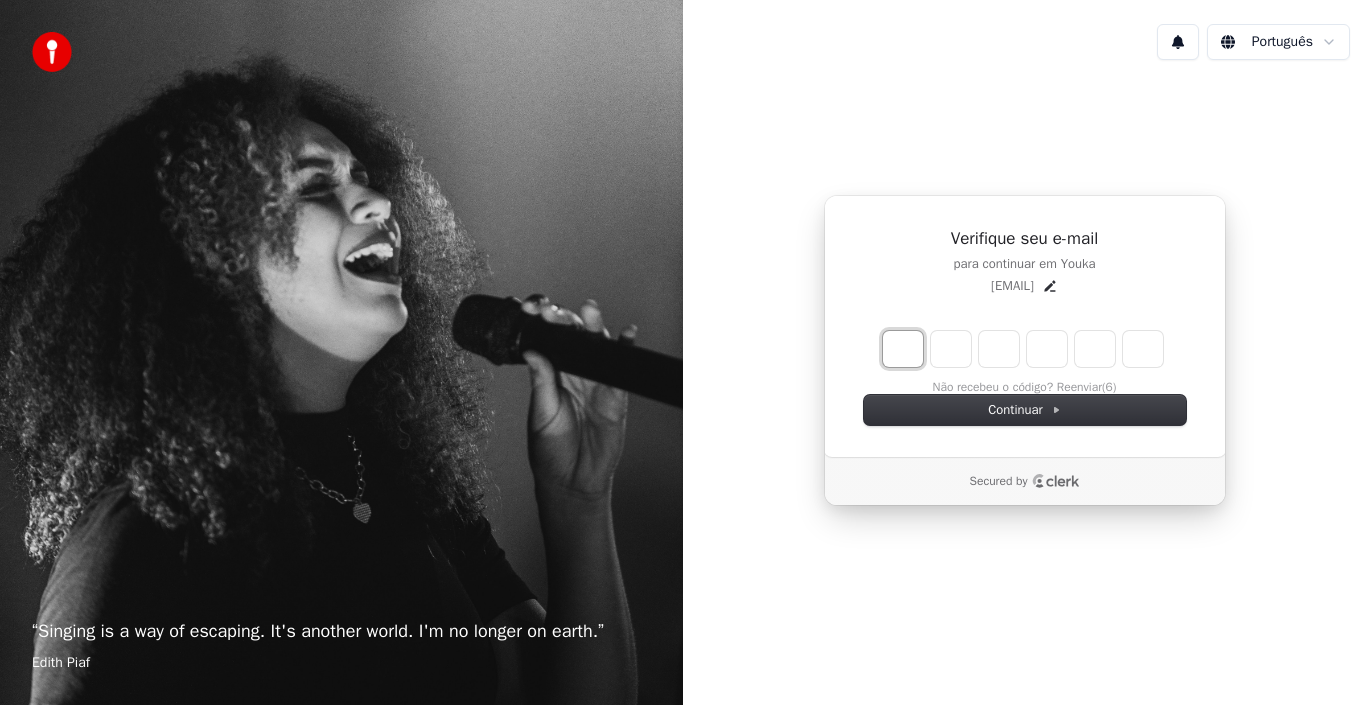 click at bounding box center [903, 349] 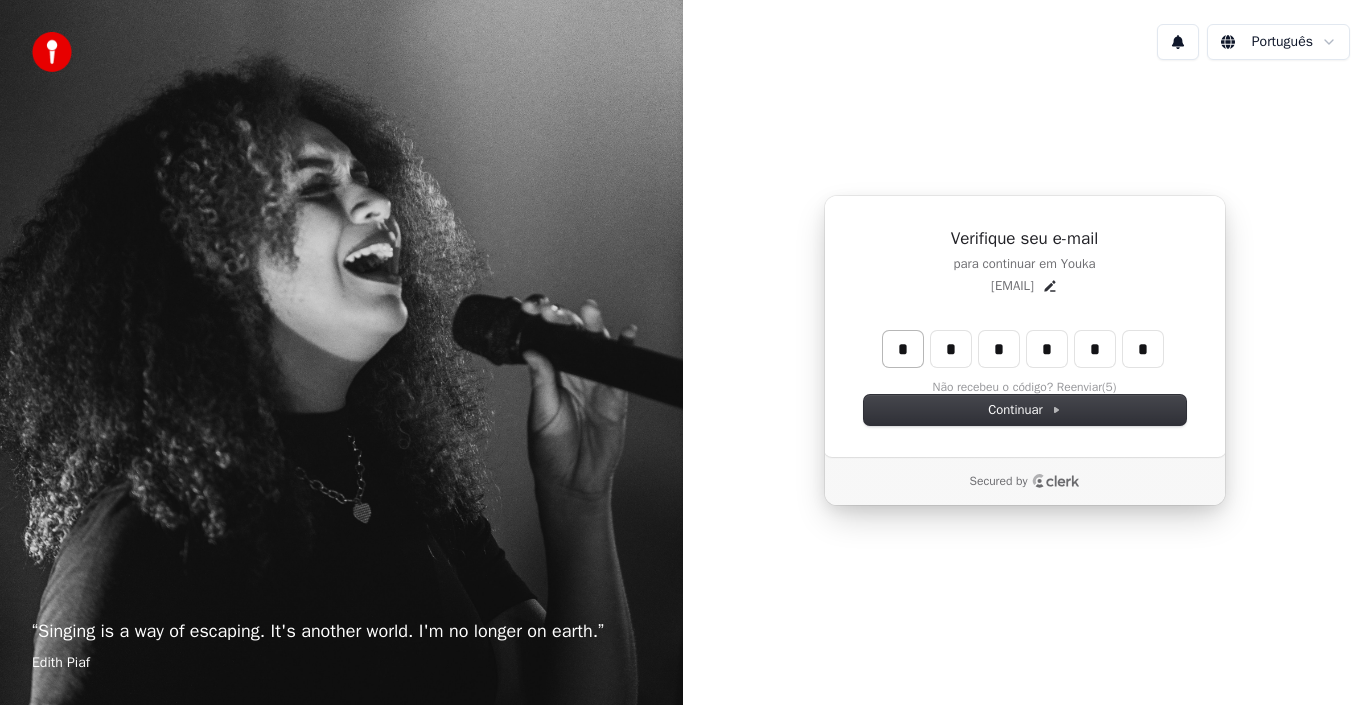 type on "******" 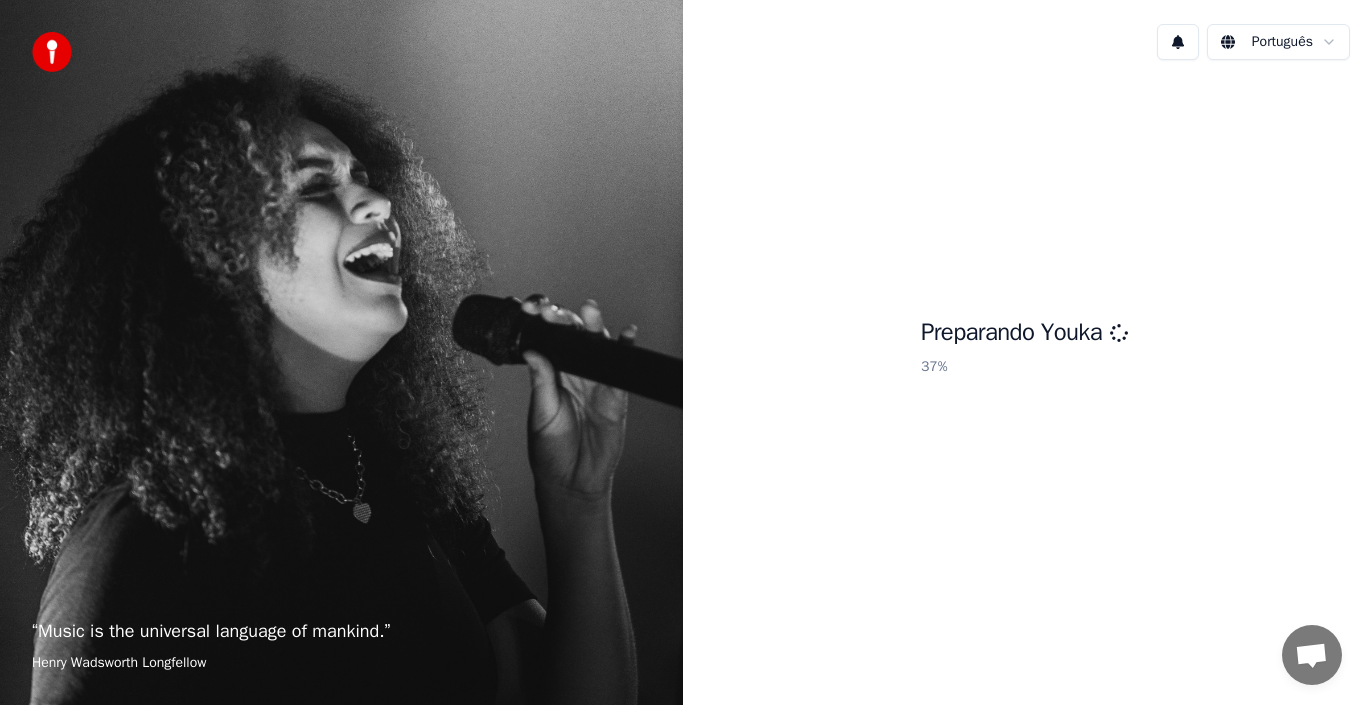 drag, startPoint x: 928, startPoint y: 639, endPoint x: 620, endPoint y: 682, distance: 310.98715 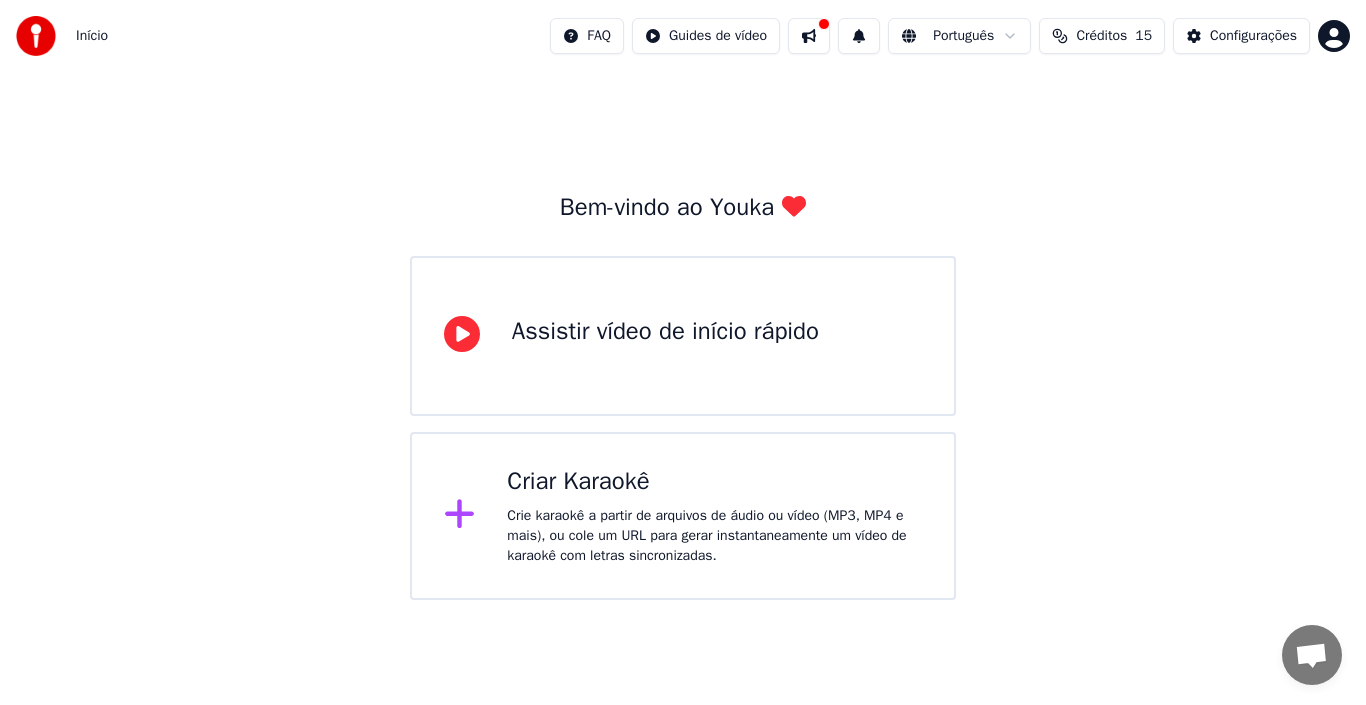 click on "Criar Karaokê" at bounding box center (714, 482) 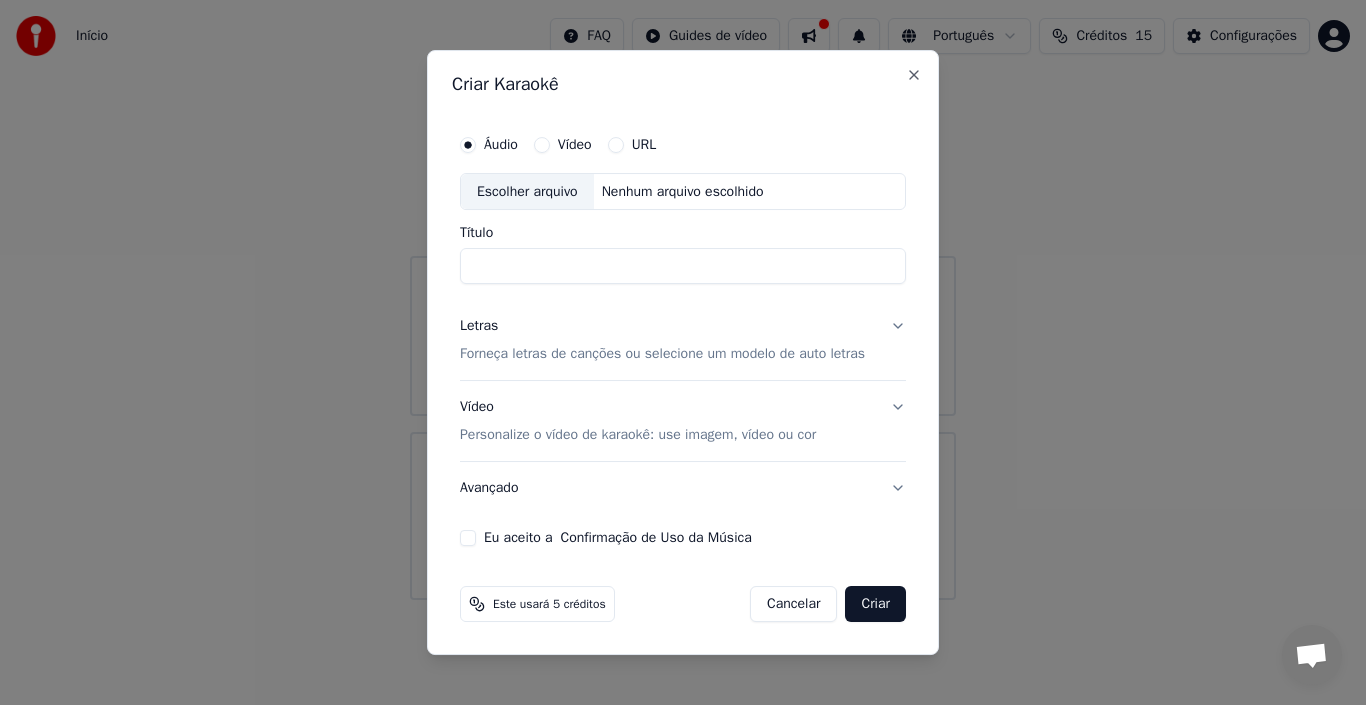 click on "Escolher arquivo" at bounding box center (527, 192) 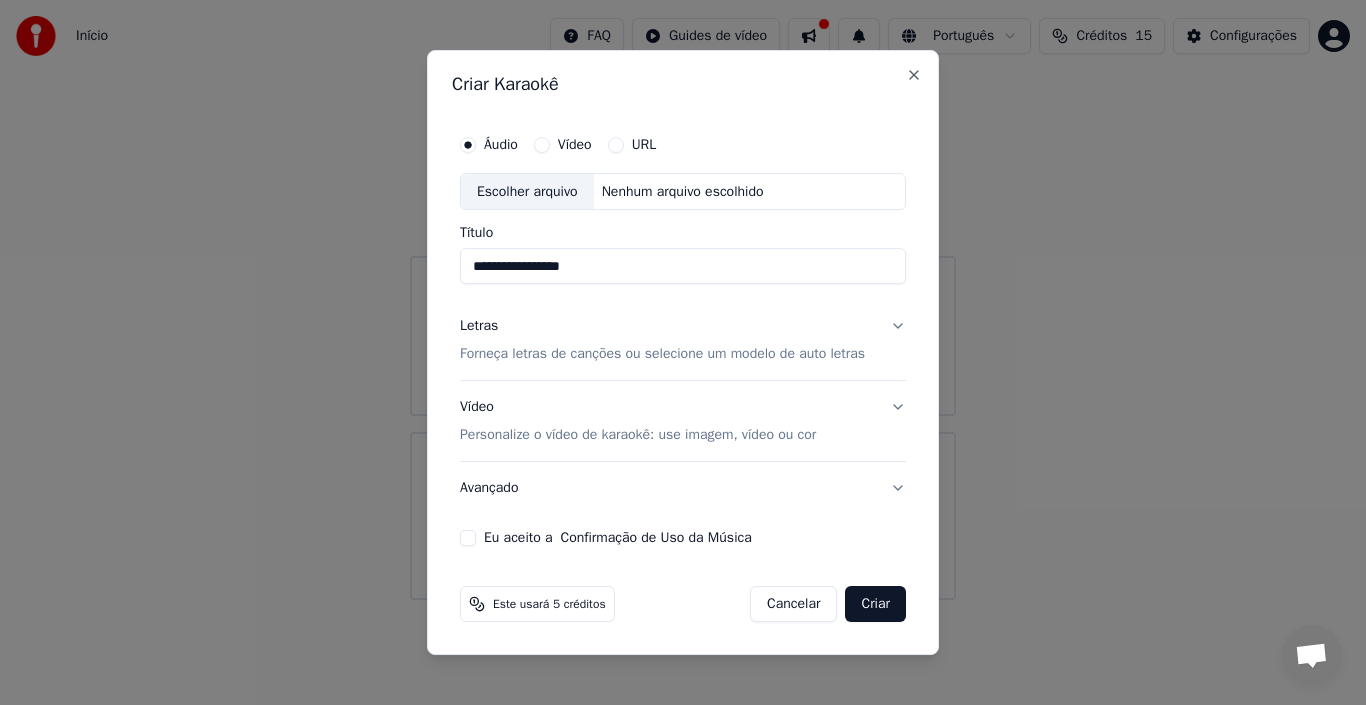 click on "Forneça letras de canções ou selecione um modelo de auto letras" at bounding box center [662, 355] 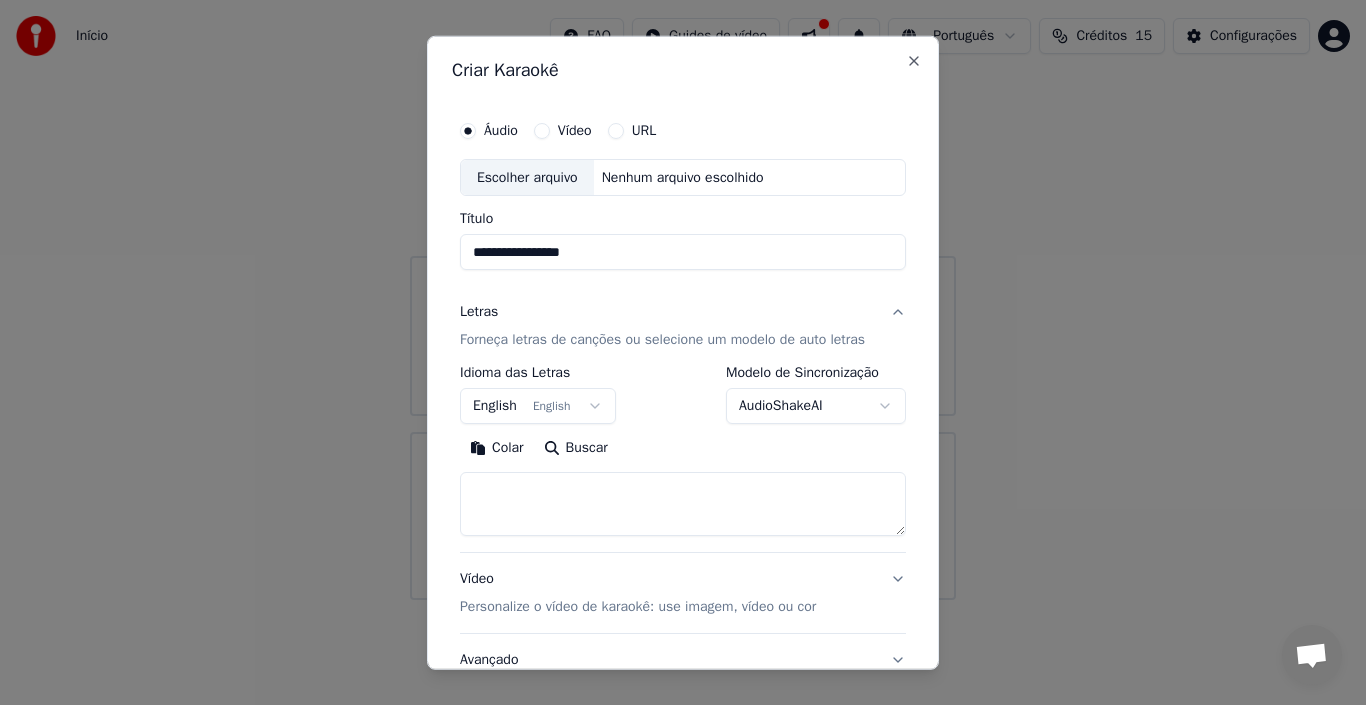 click on "English English" at bounding box center [538, 406] 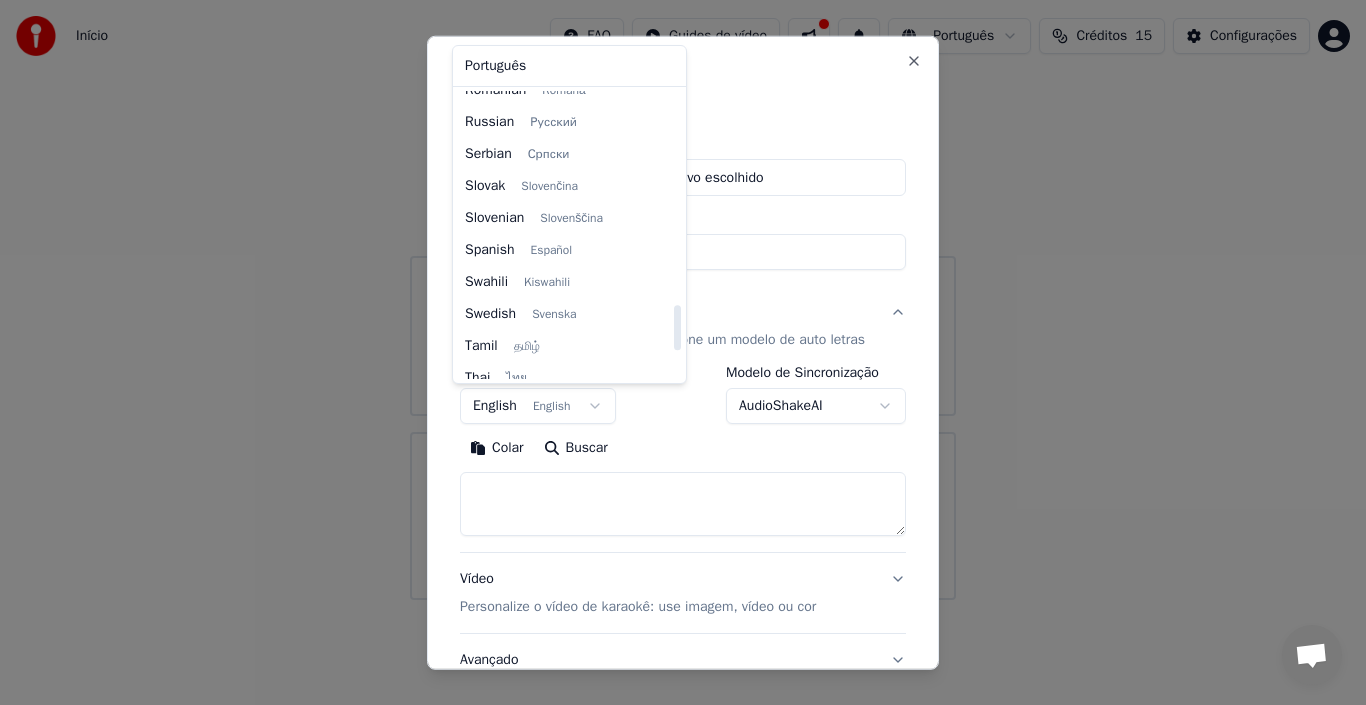 scroll, scrollTop: 1460, scrollLeft: 0, axis: vertical 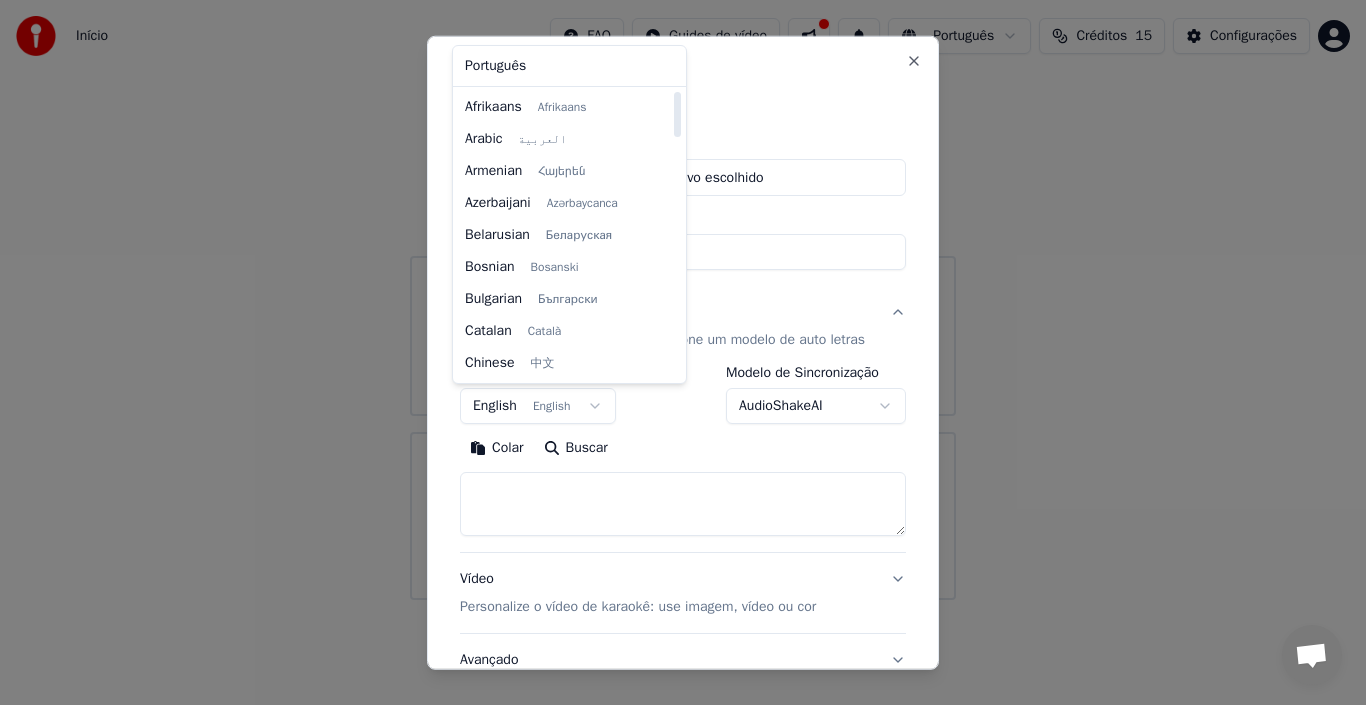 click on "**********" at bounding box center [683, 300] 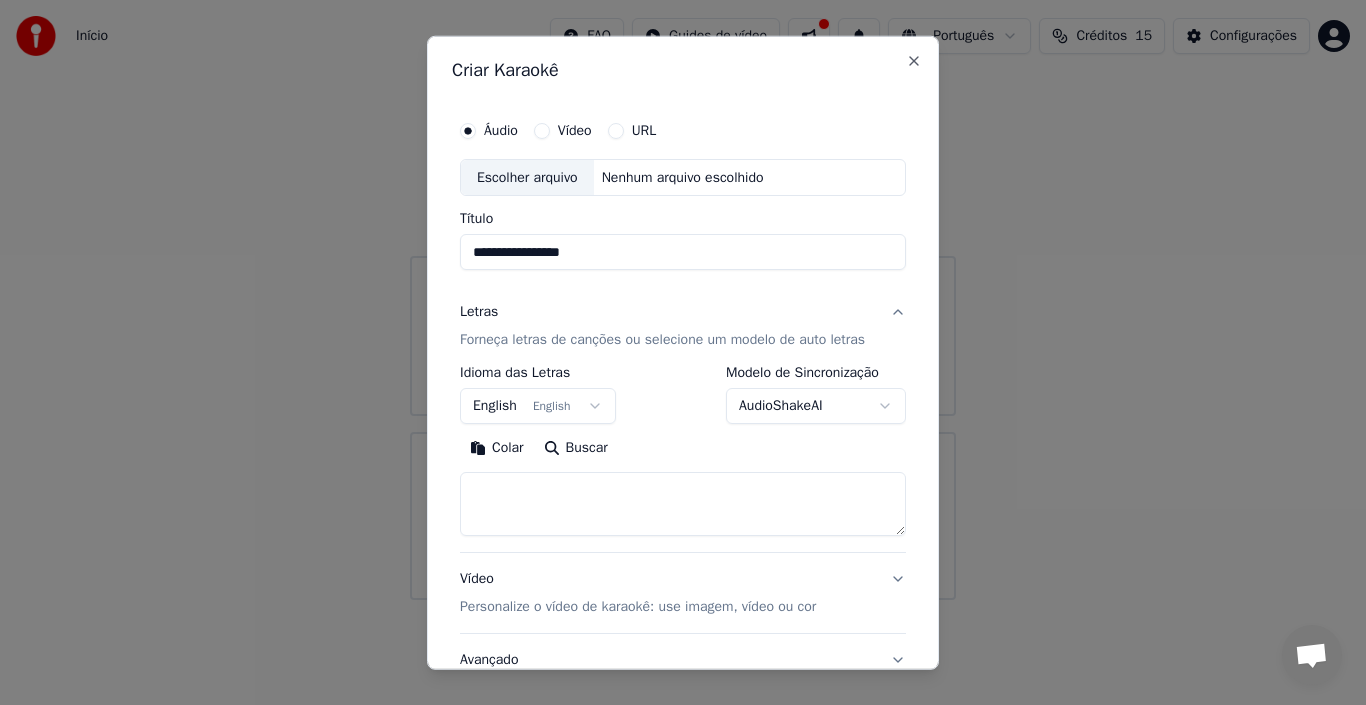 click on "**********" at bounding box center [683, 300] 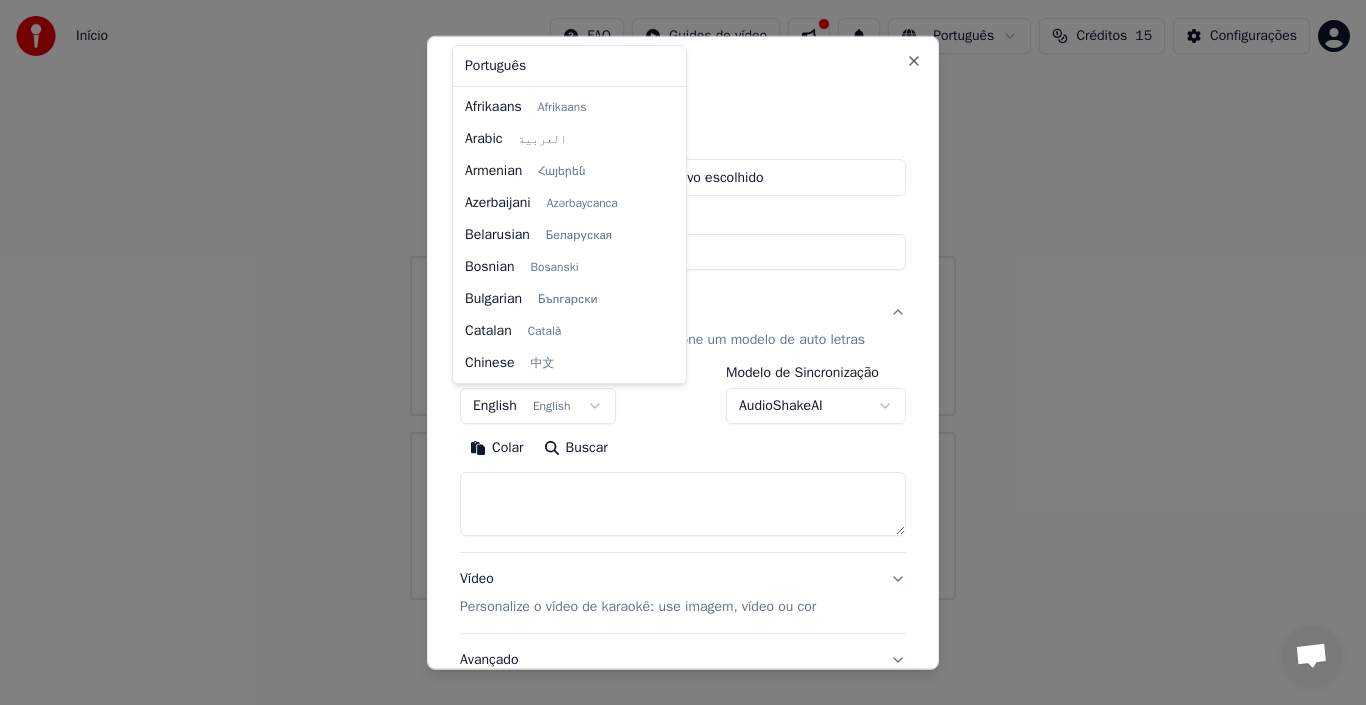 scroll, scrollTop: 160, scrollLeft: 0, axis: vertical 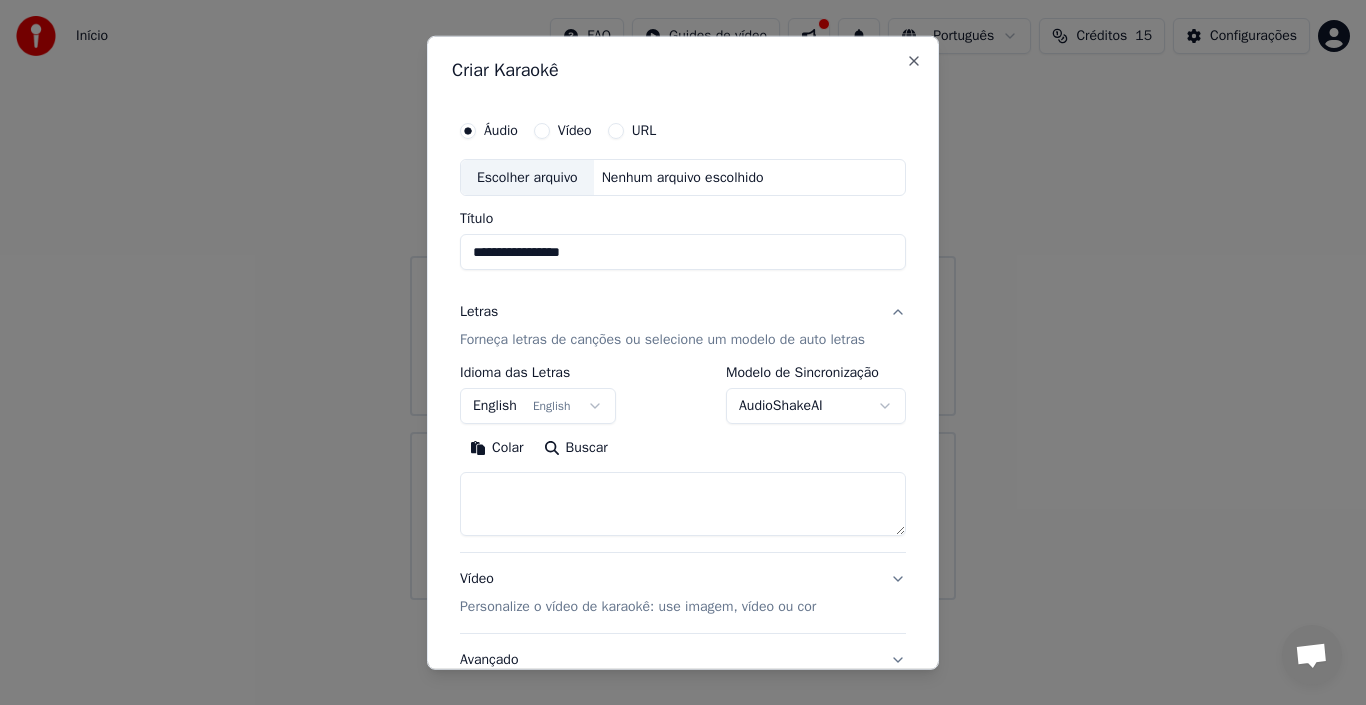 click on "**********" at bounding box center (683, 300) 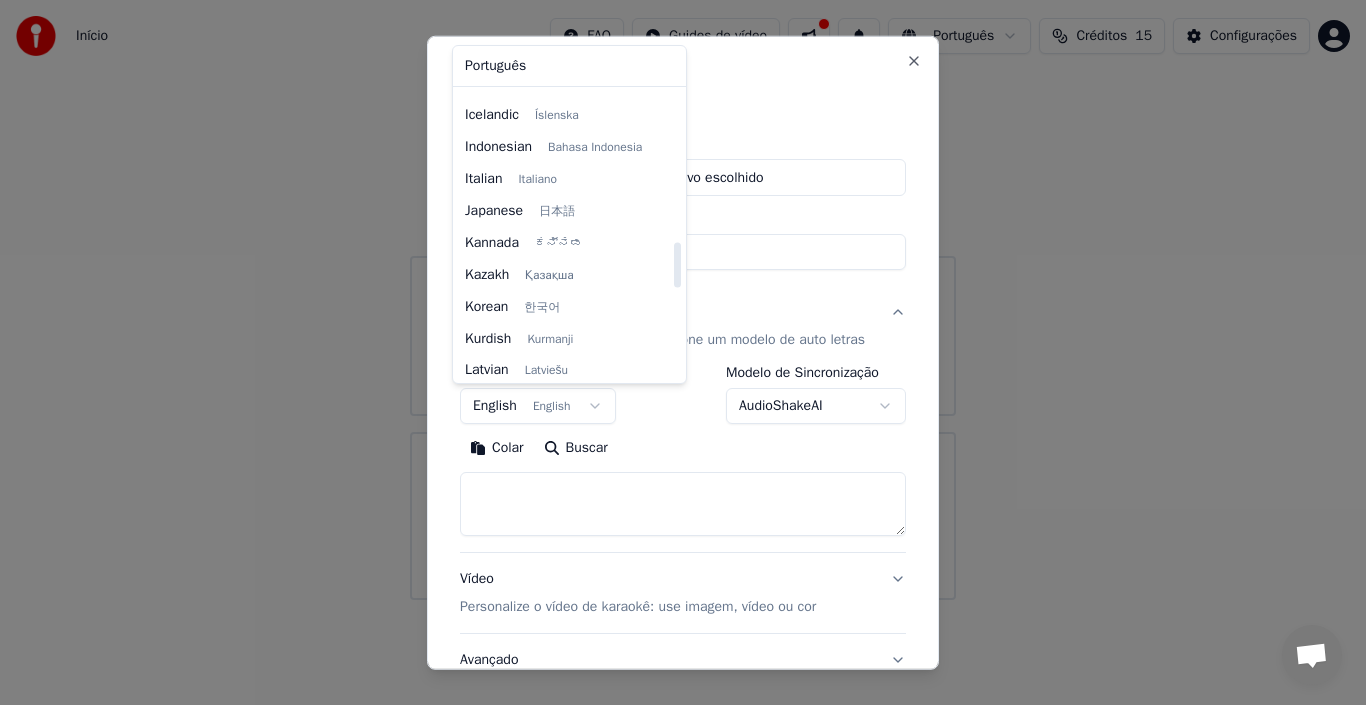 scroll, scrollTop: 960, scrollLeft: 0, axis: vertical 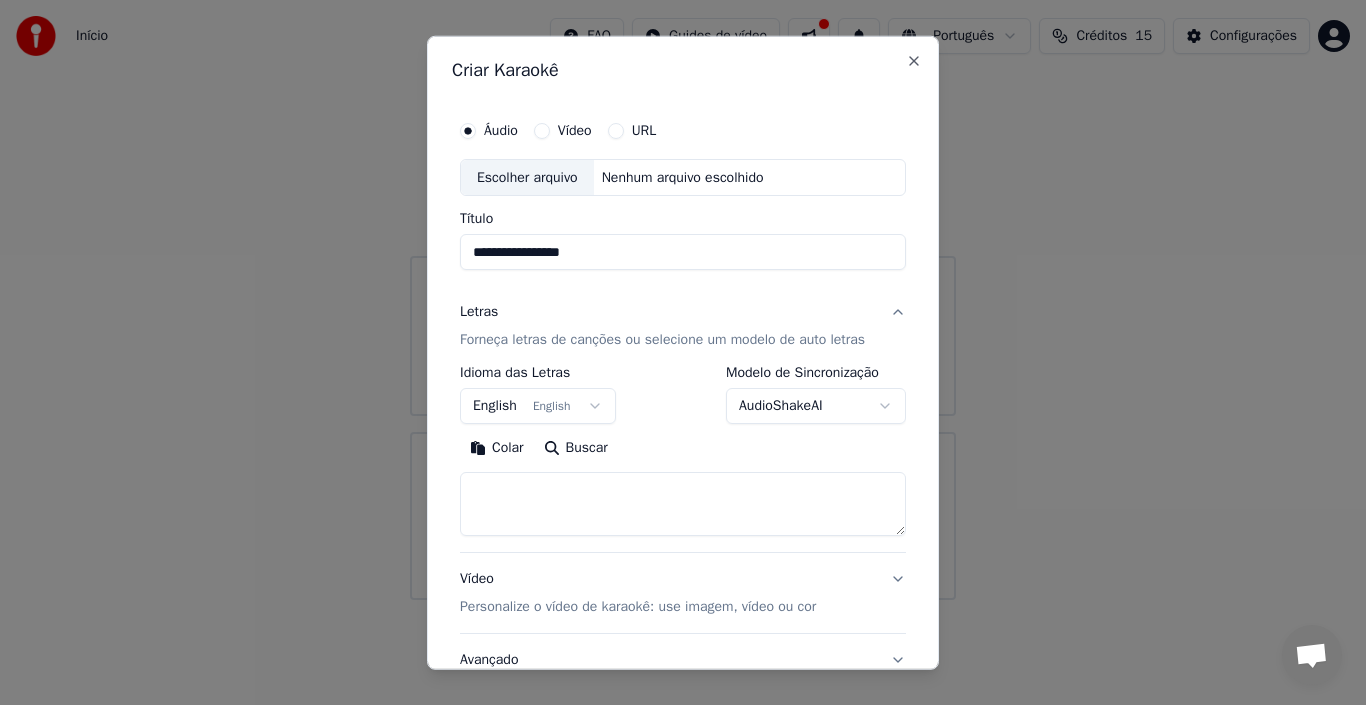 click on "Escolher arquivo" at bounding box center [527, 177] 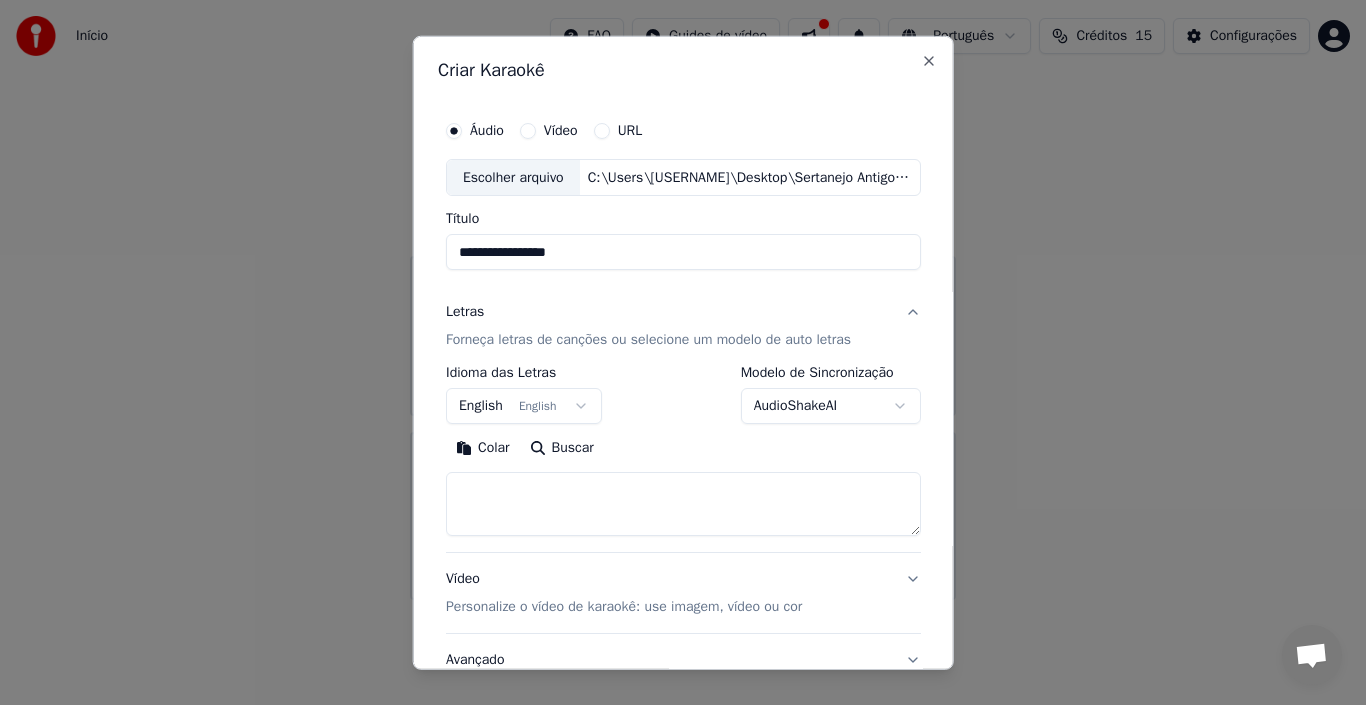 type on "**********" 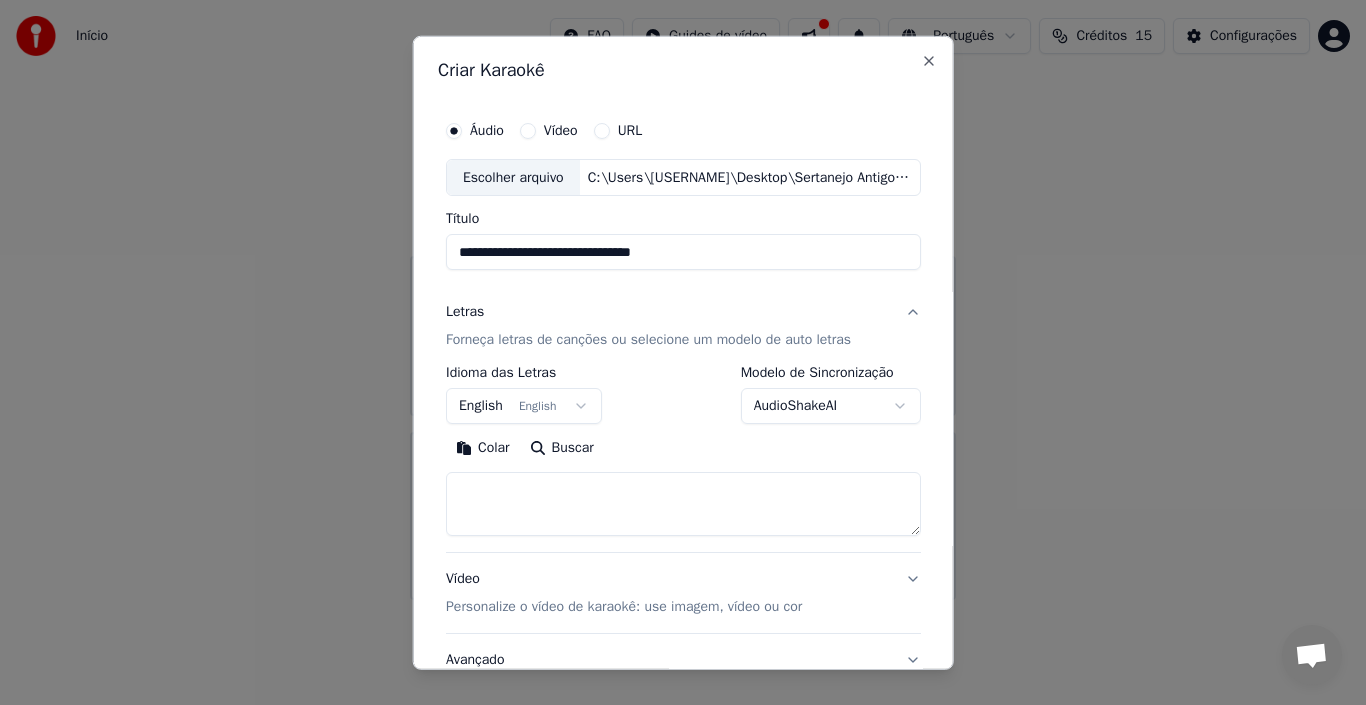 click on "**********" at bounding box center [683, 300] 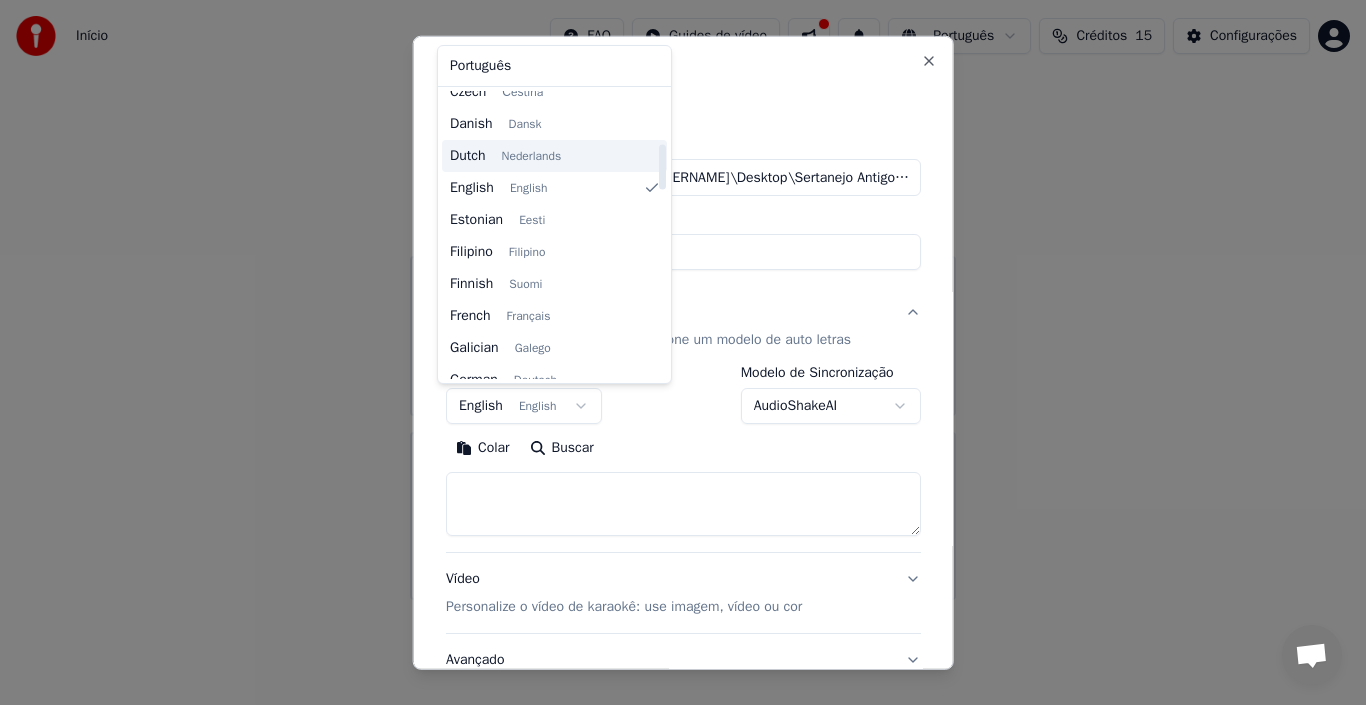 scroll, scrollTop: 235, scrollLeft: 0, axis: vertical 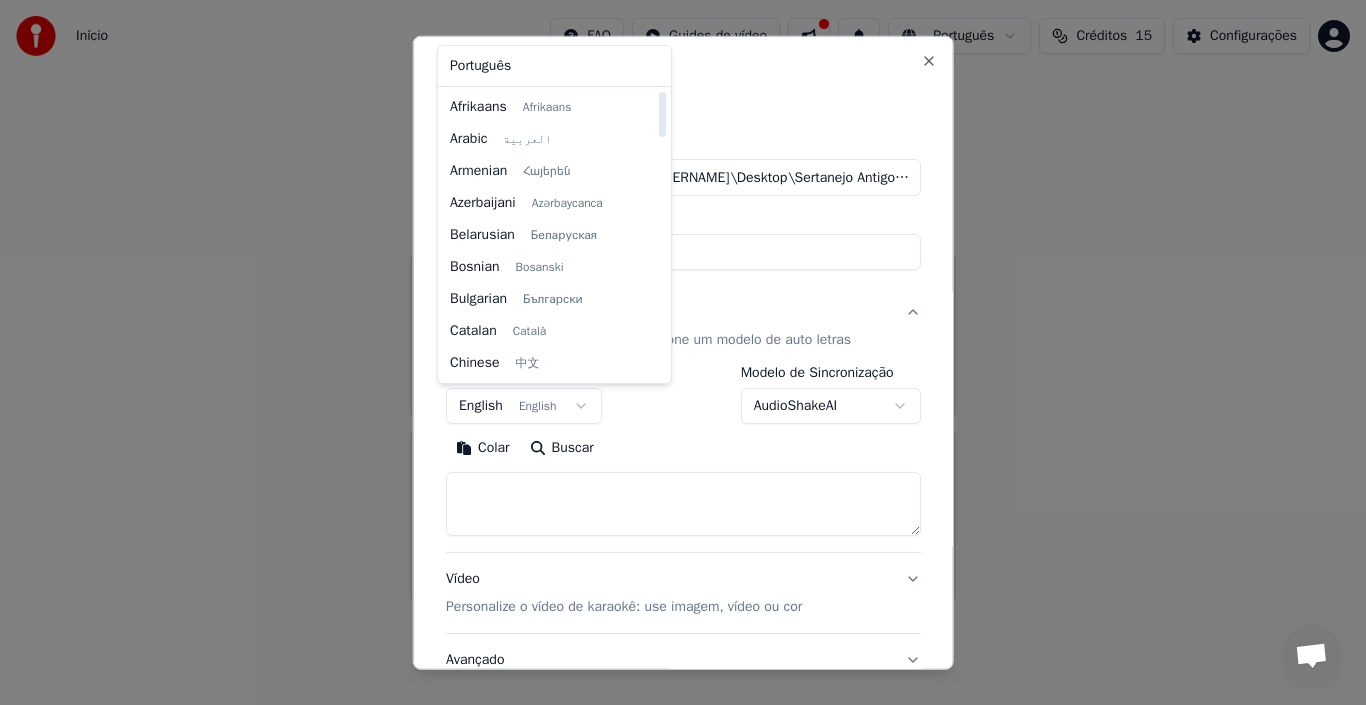 click on "**********" at bounding box center (683, 300) 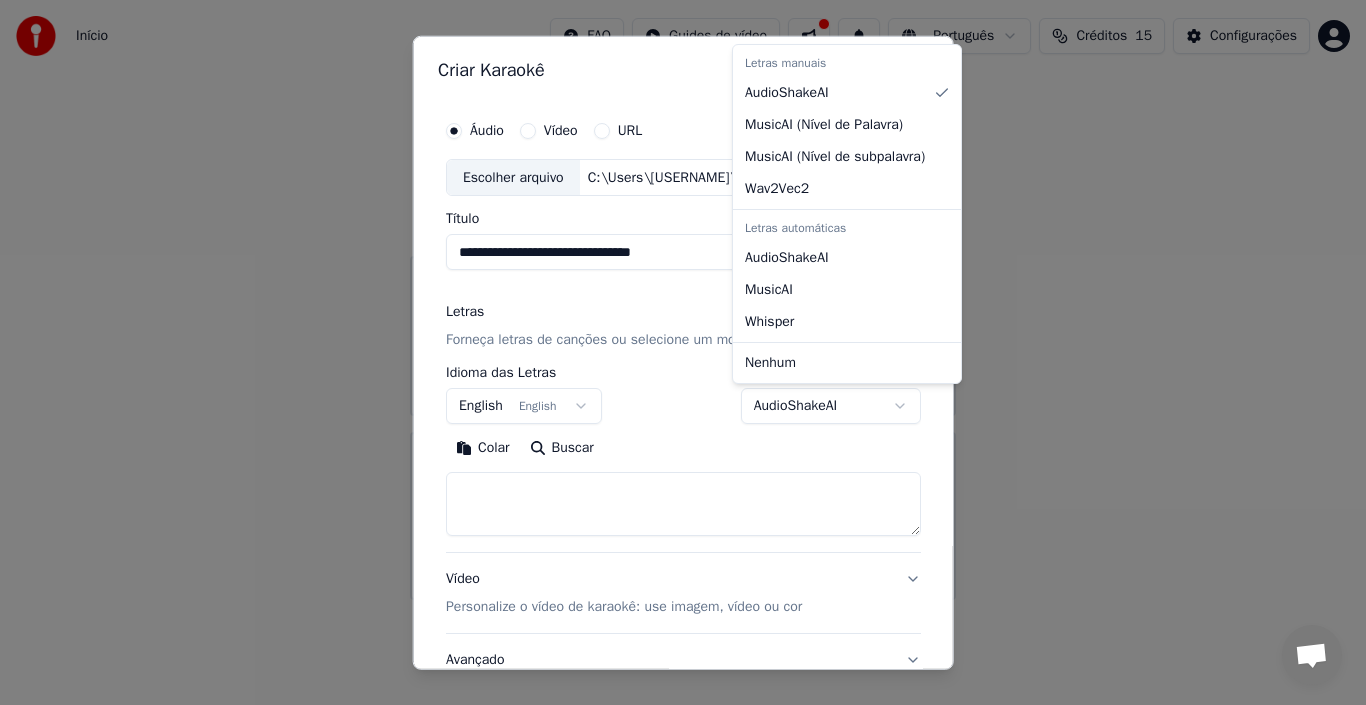 click on "**********" at bounding box center [683, 300] 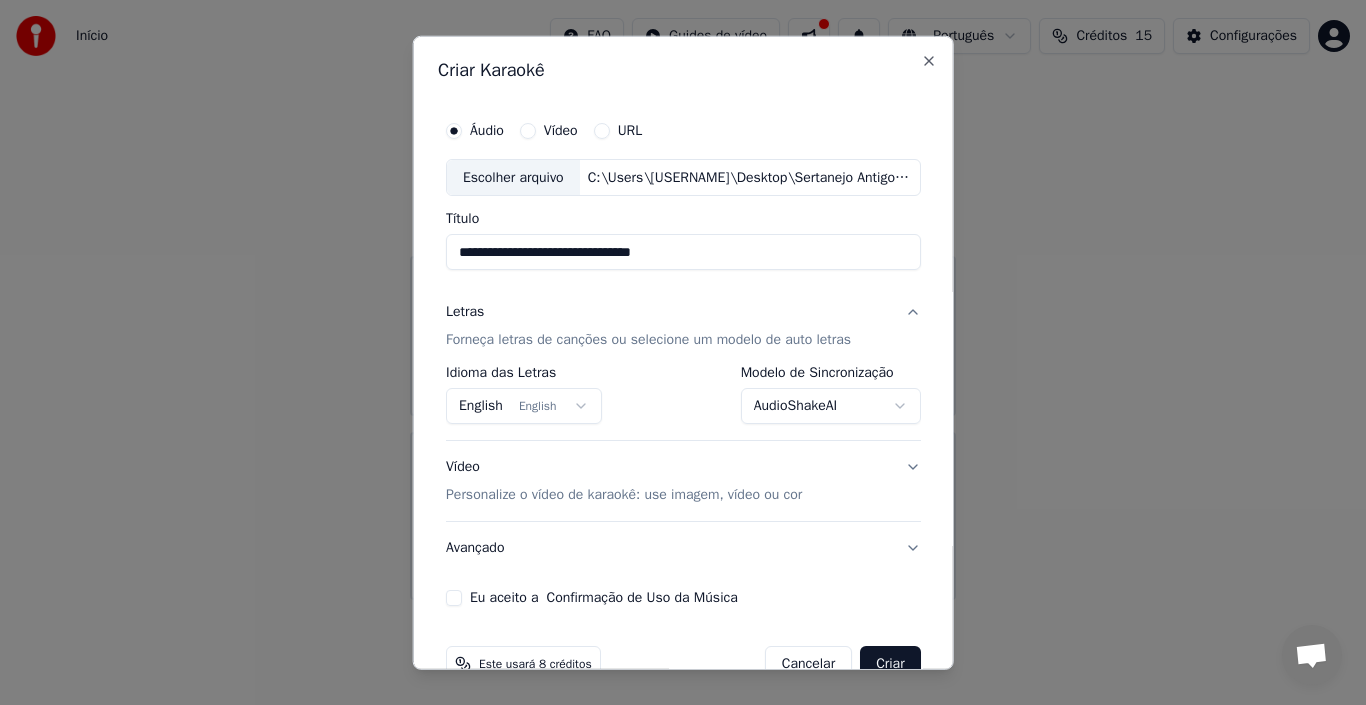 click on "**********" at bounding box center [683, 300] 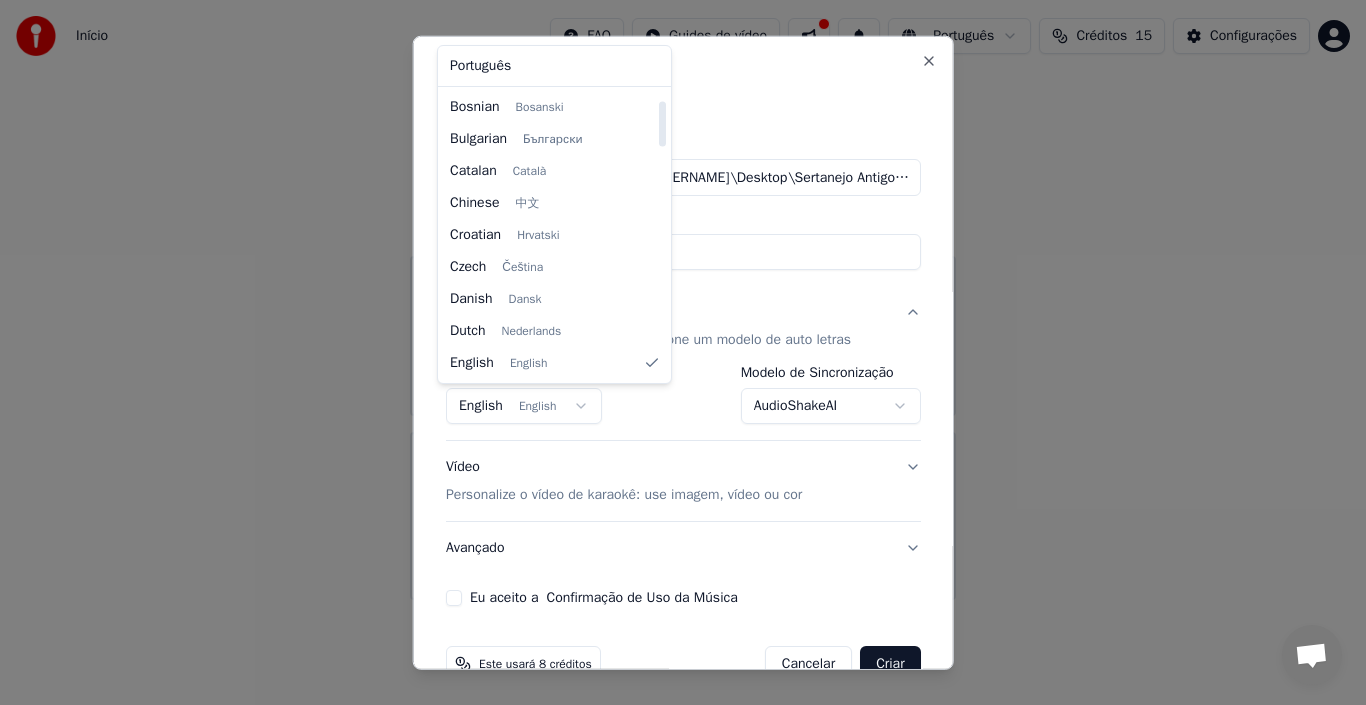 scroll, scrollTop: 0, scrollLeft: 0, axis: both 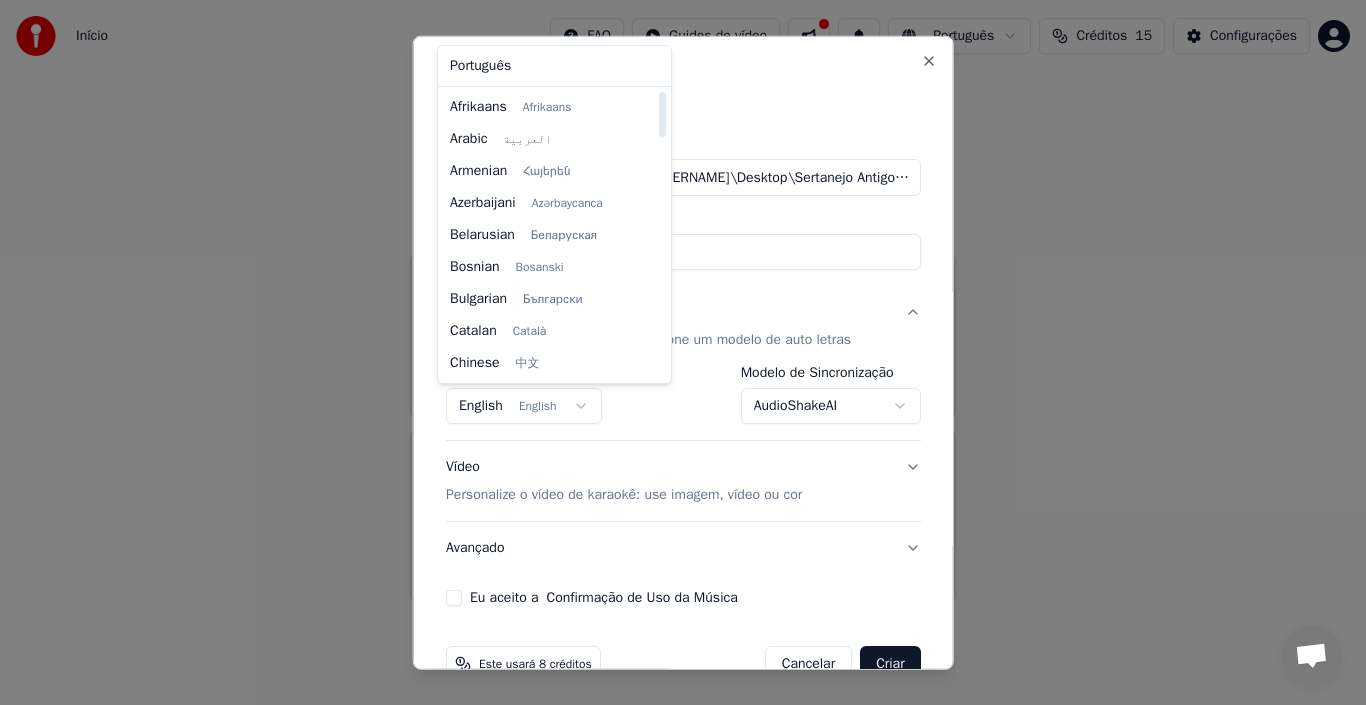 select on "**" 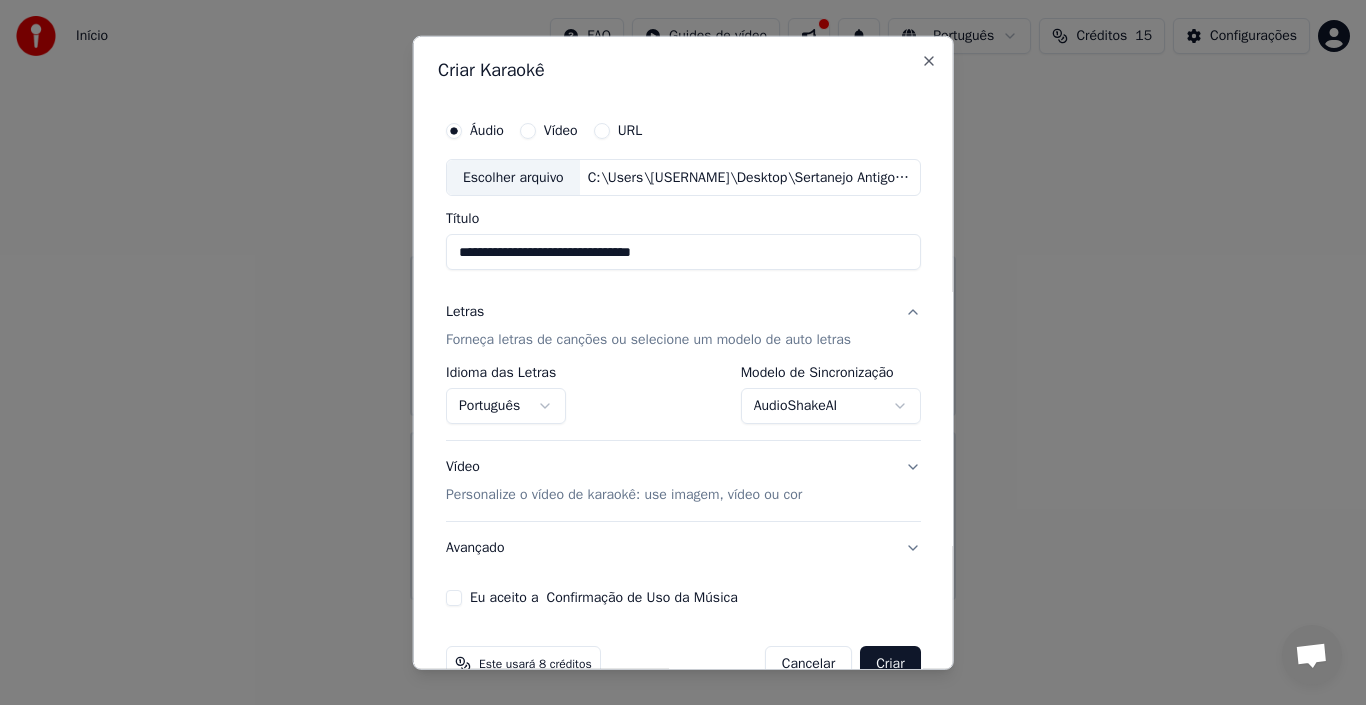 click on "Personalize o vídeo de karaokê: use imagem, vídeo ou cor" at bounding box center (624, 495) 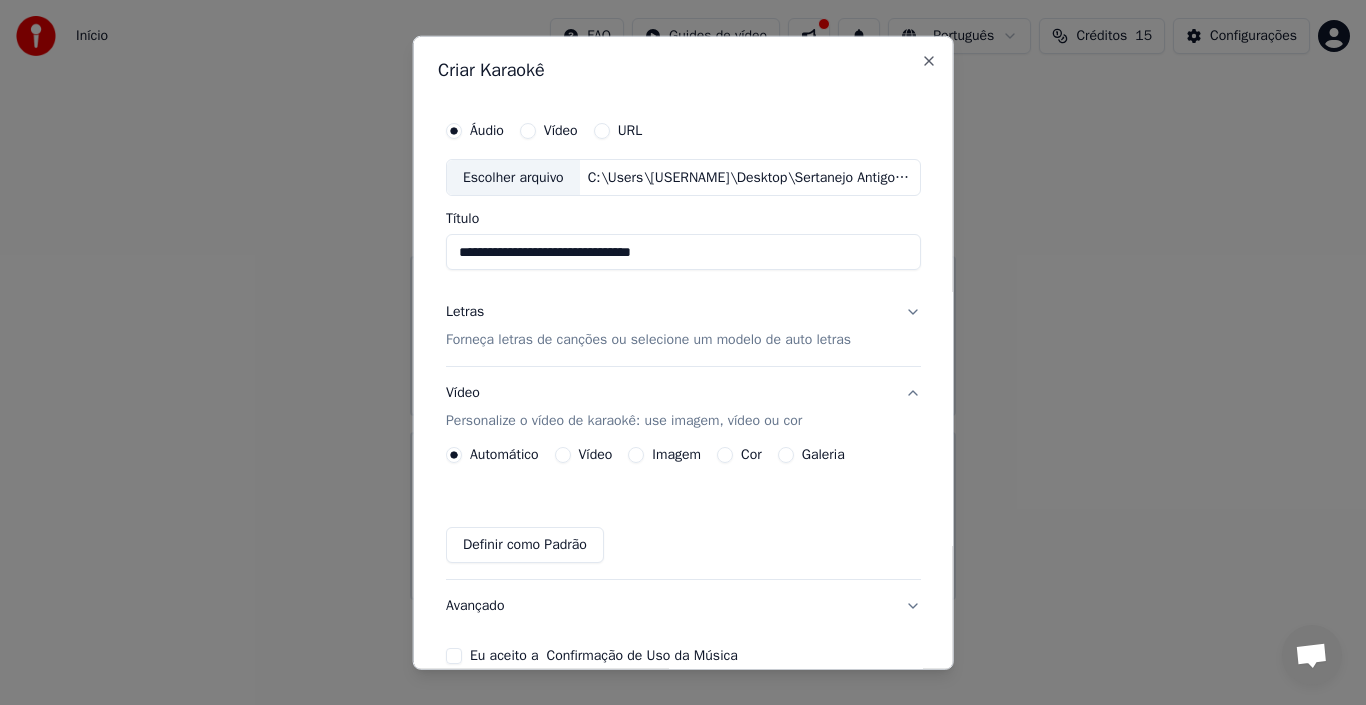 drag, startPoint x: 667, startPoint y: 458, endPoint x: 653, endPoint y: 456, distance: 14.142136 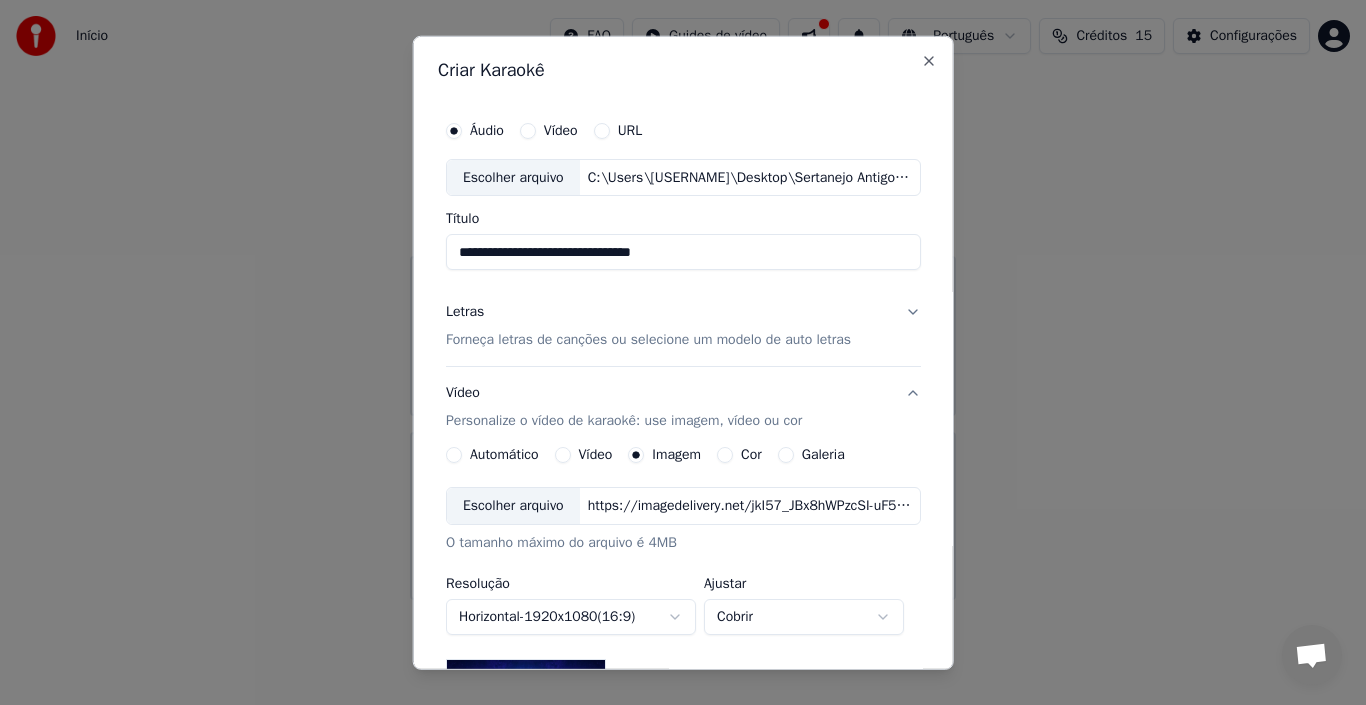 click on "Escolher arquivo" at bounding box center (513, 506) 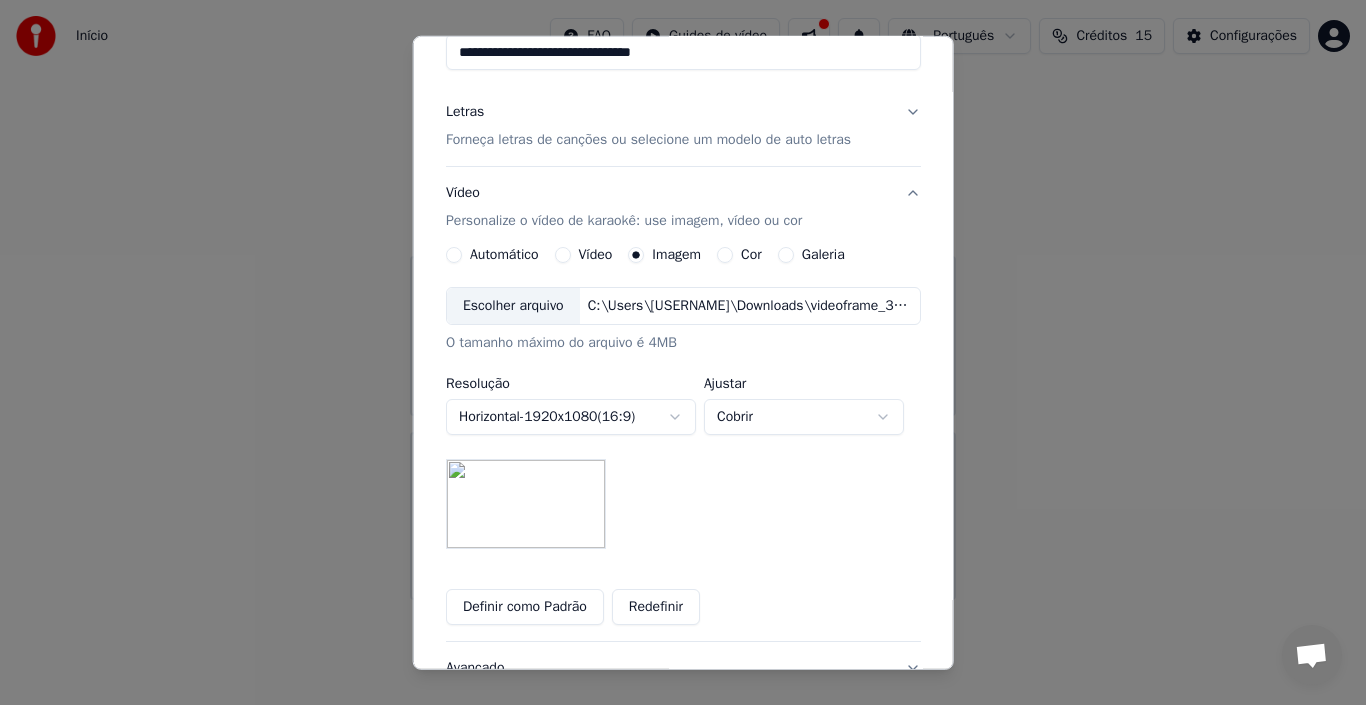 scroll, scrollTop: 300, scrollLeft: 0, axis: vertical 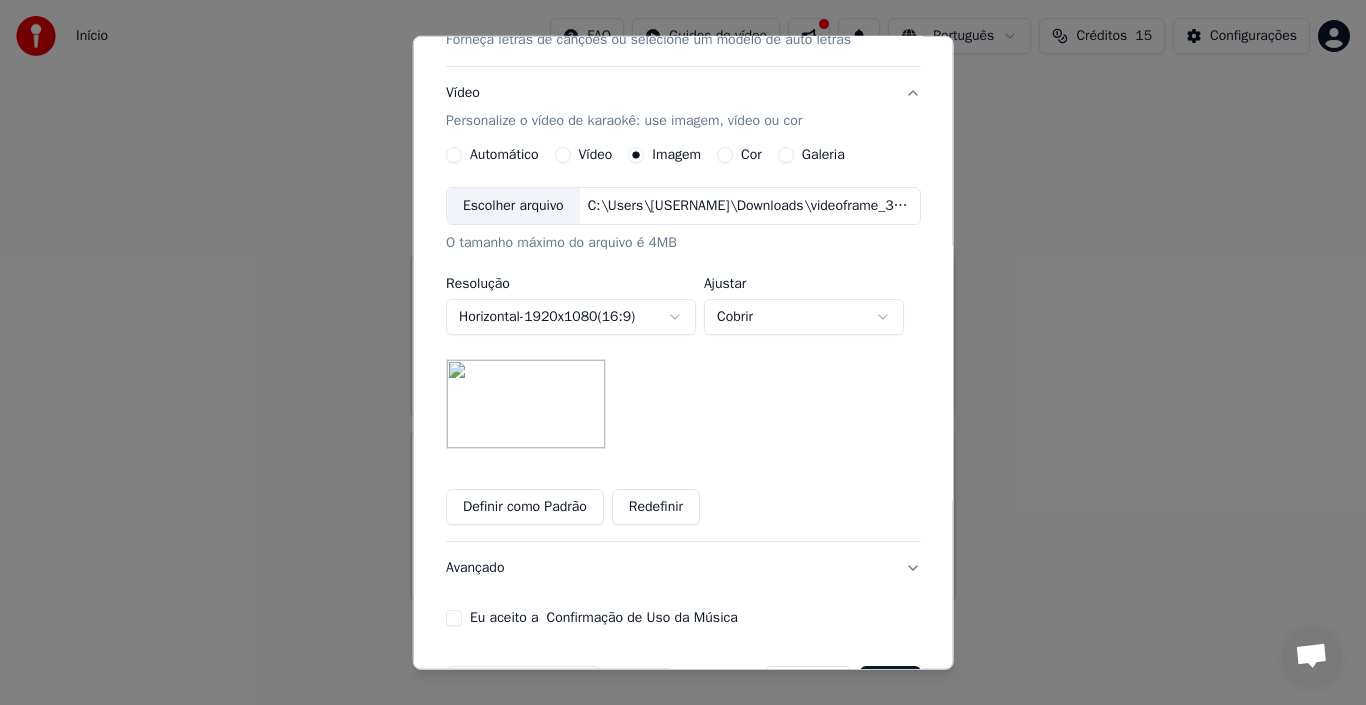click on "**********" at bounding box center [683, 300] 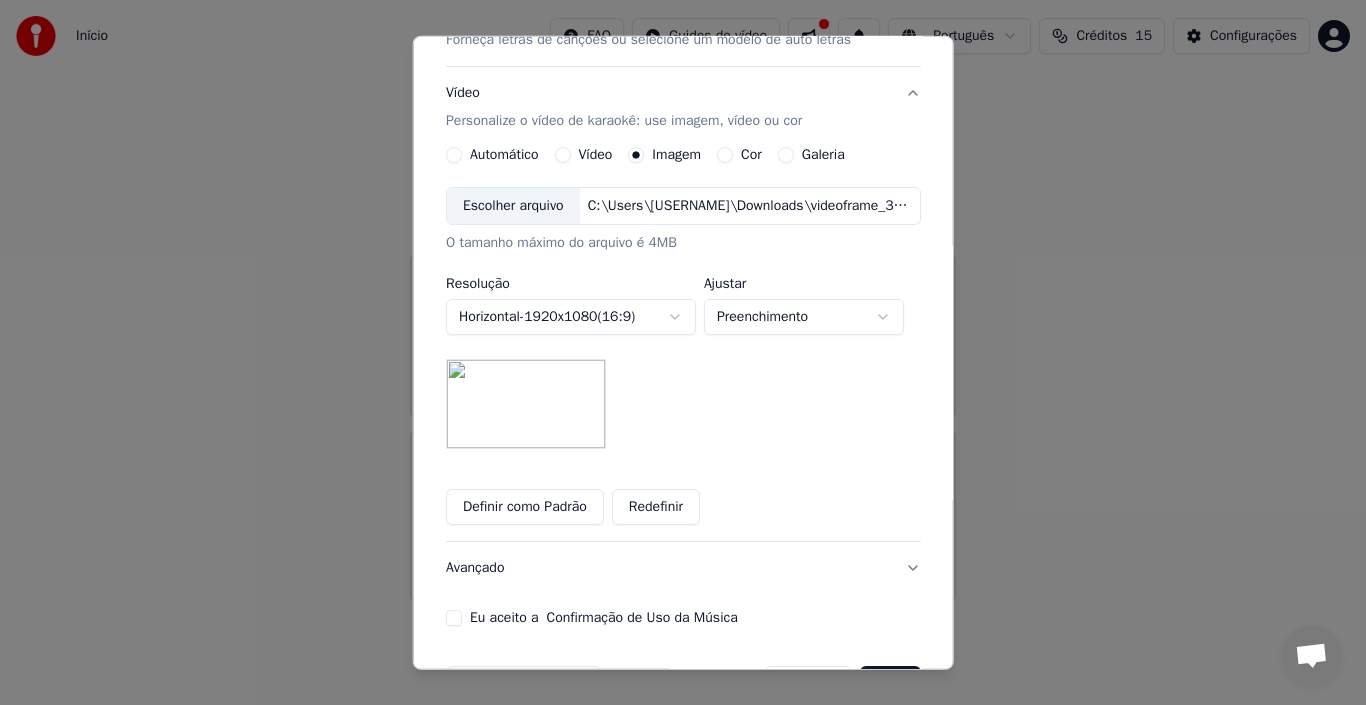 click on "**********" at bounding box center (683, 300) 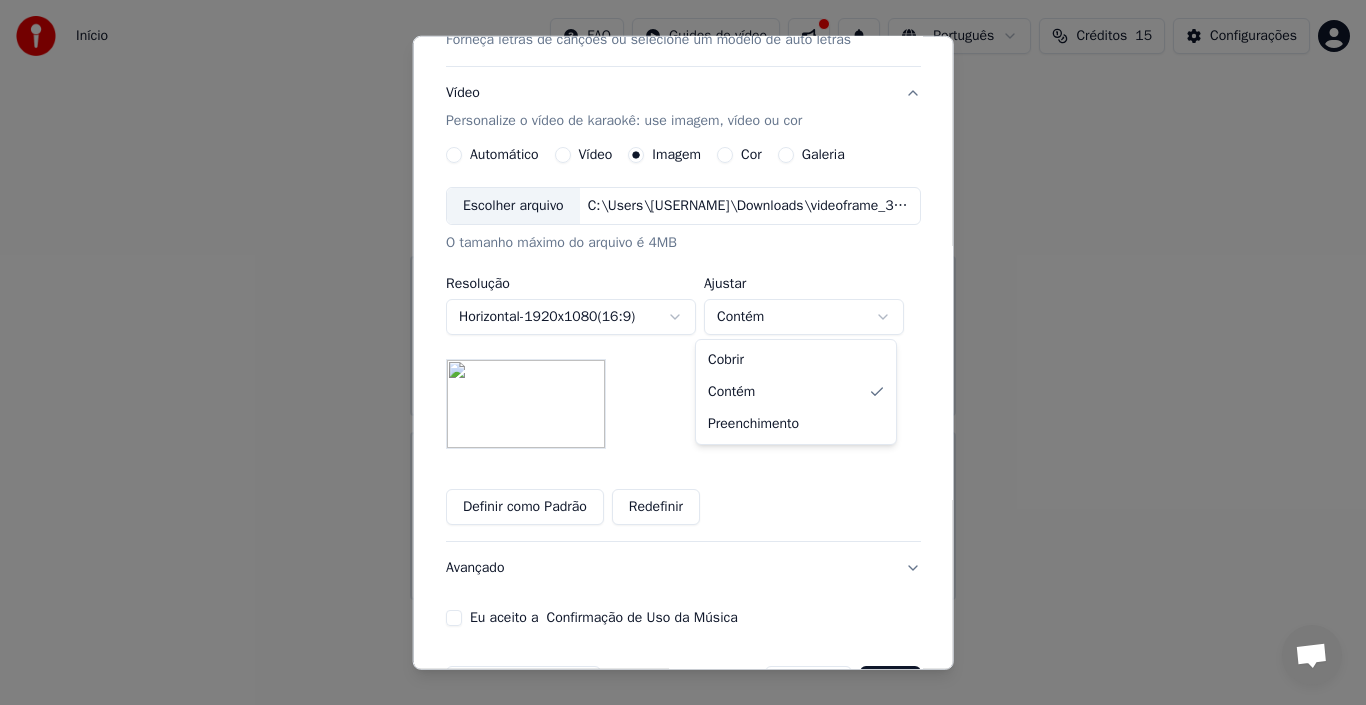click on "**********" at bounding box center (683, 300) 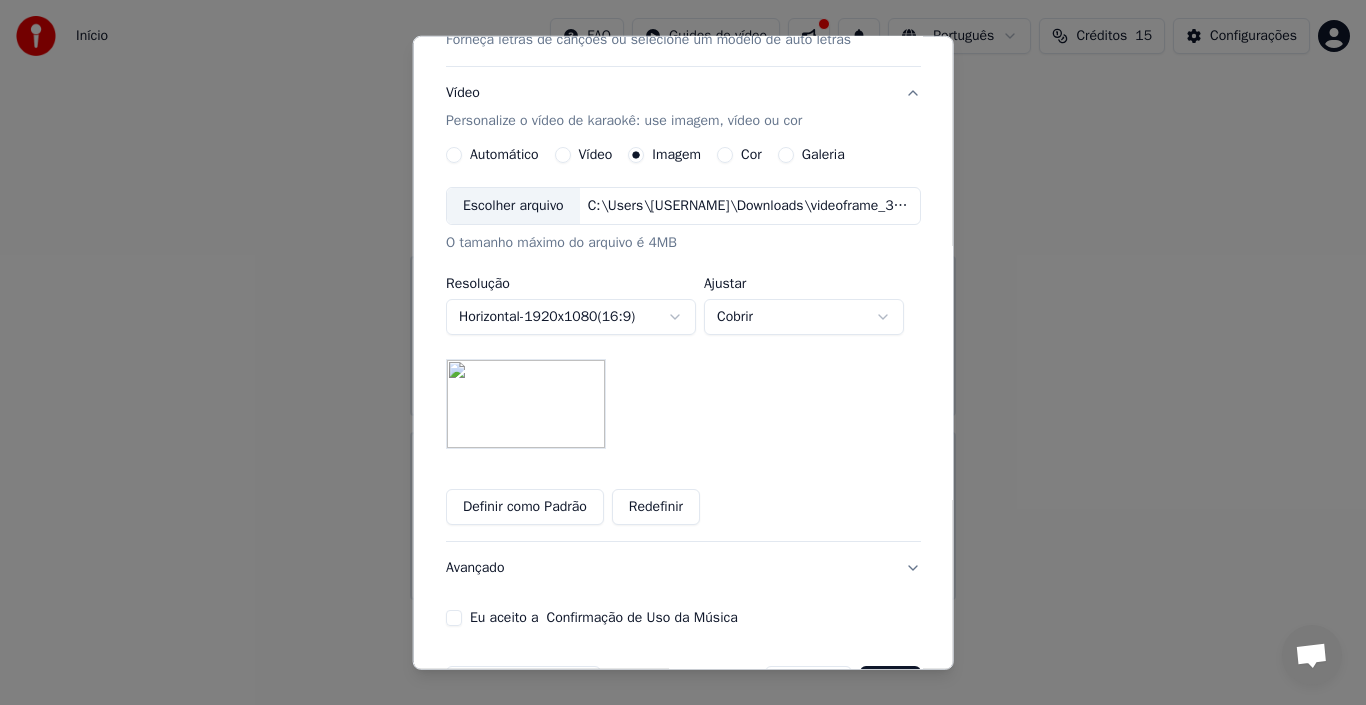click at bounding box center [526, 404] 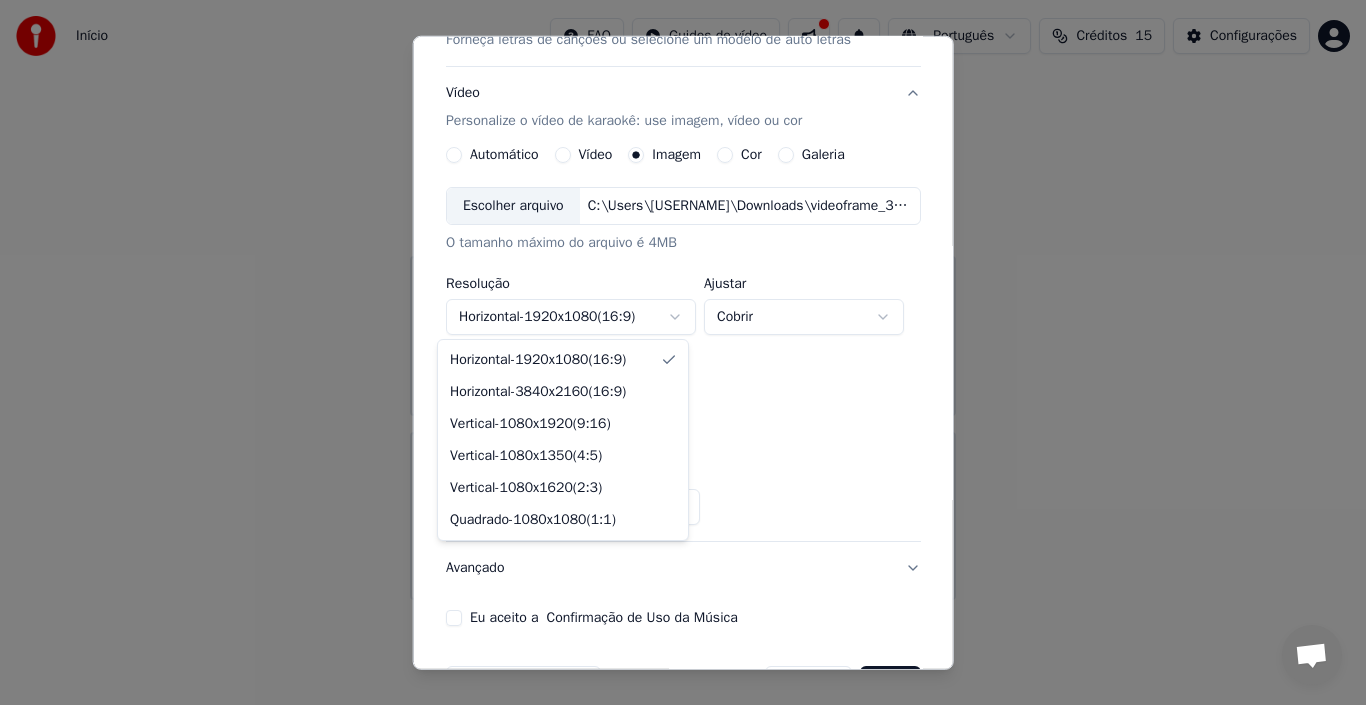 click on "**********" at bounding box center (683, 300) 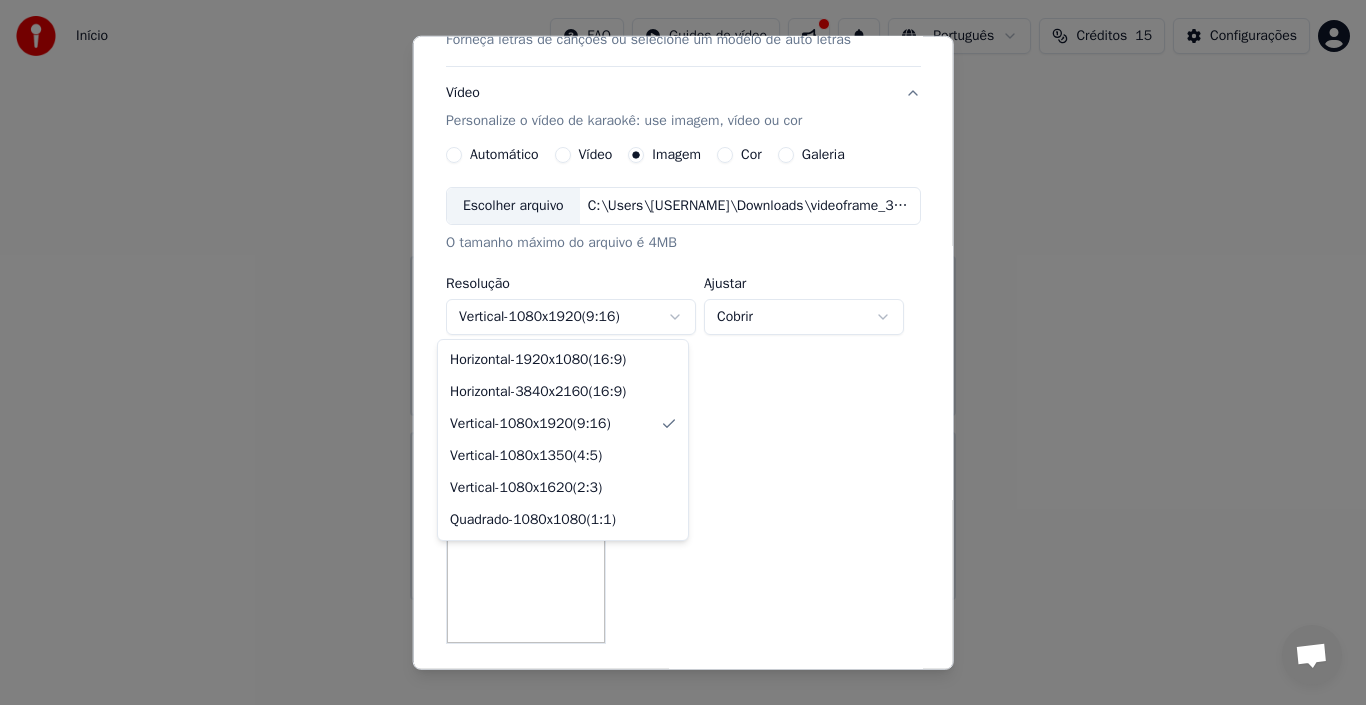 click on "**********" at bounding box center (683, 300) 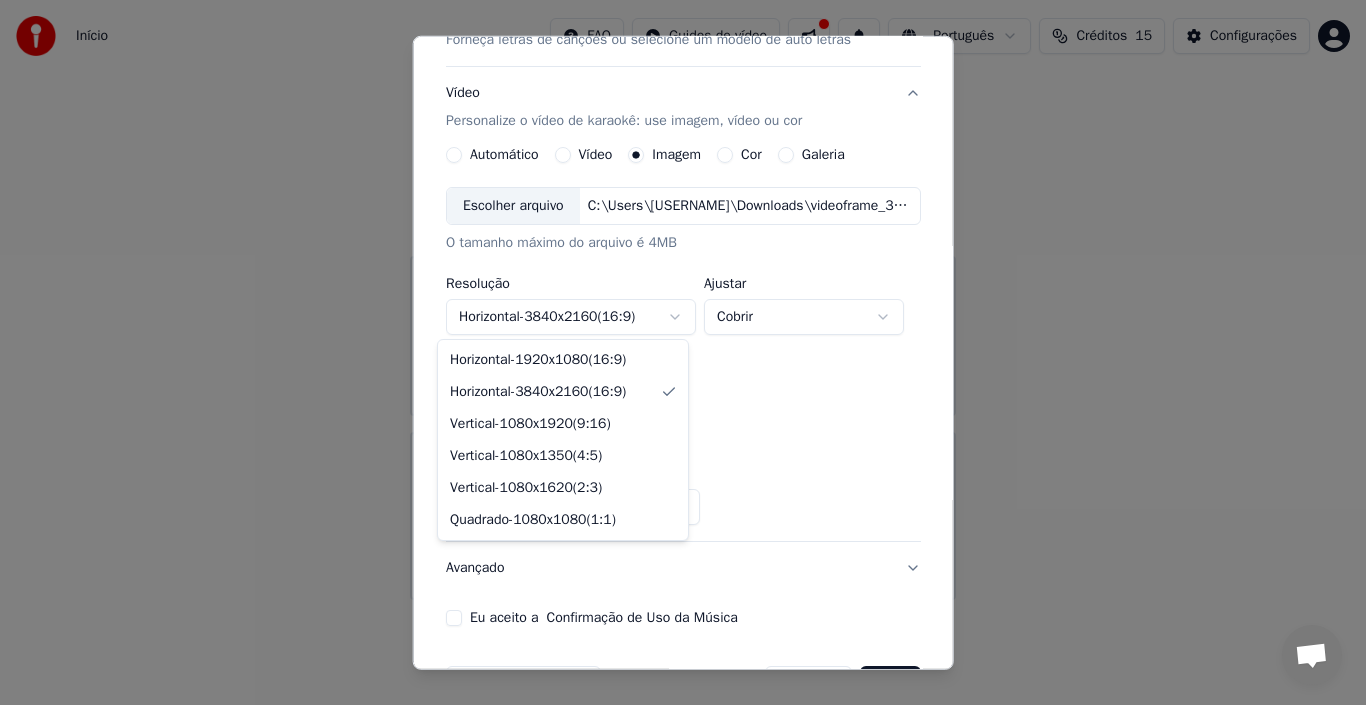 click on "**********" at bounding box center (683, 300) 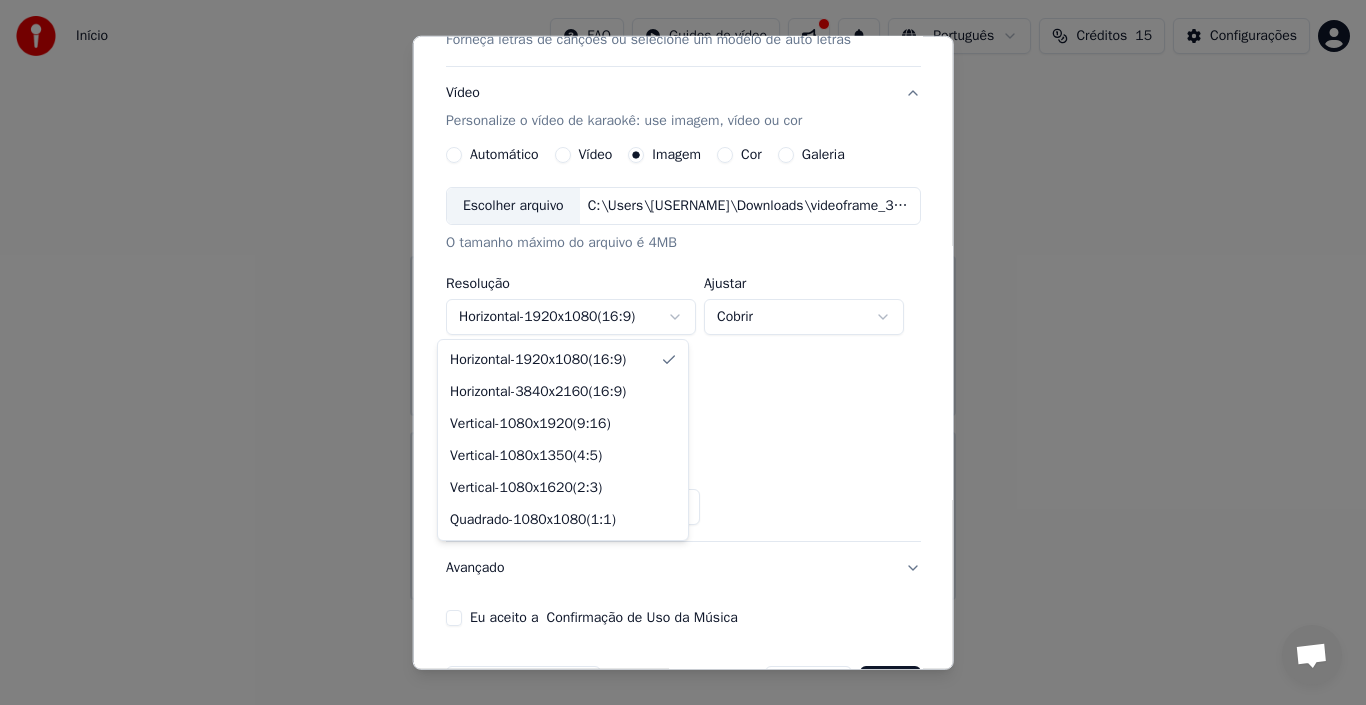 click on "**********" at bounding box center [683, 300] 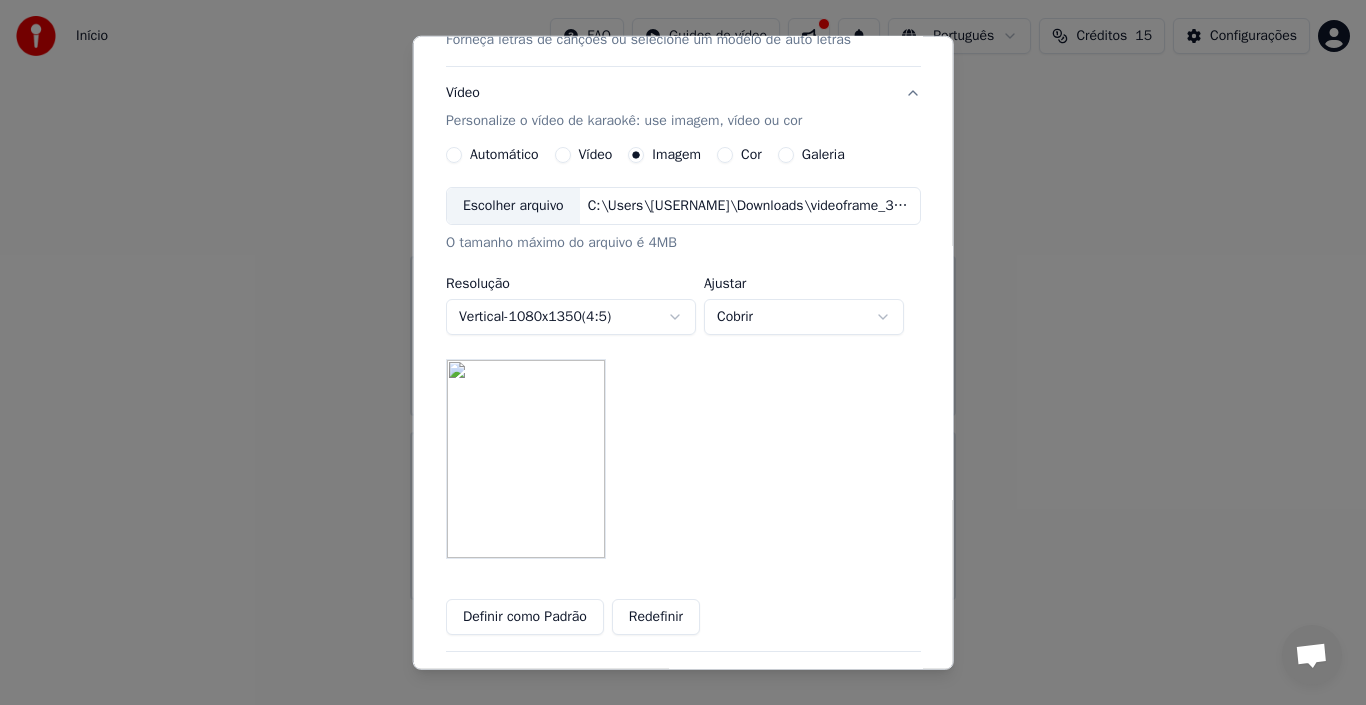click on "**********" at bounding box center (683, 300) 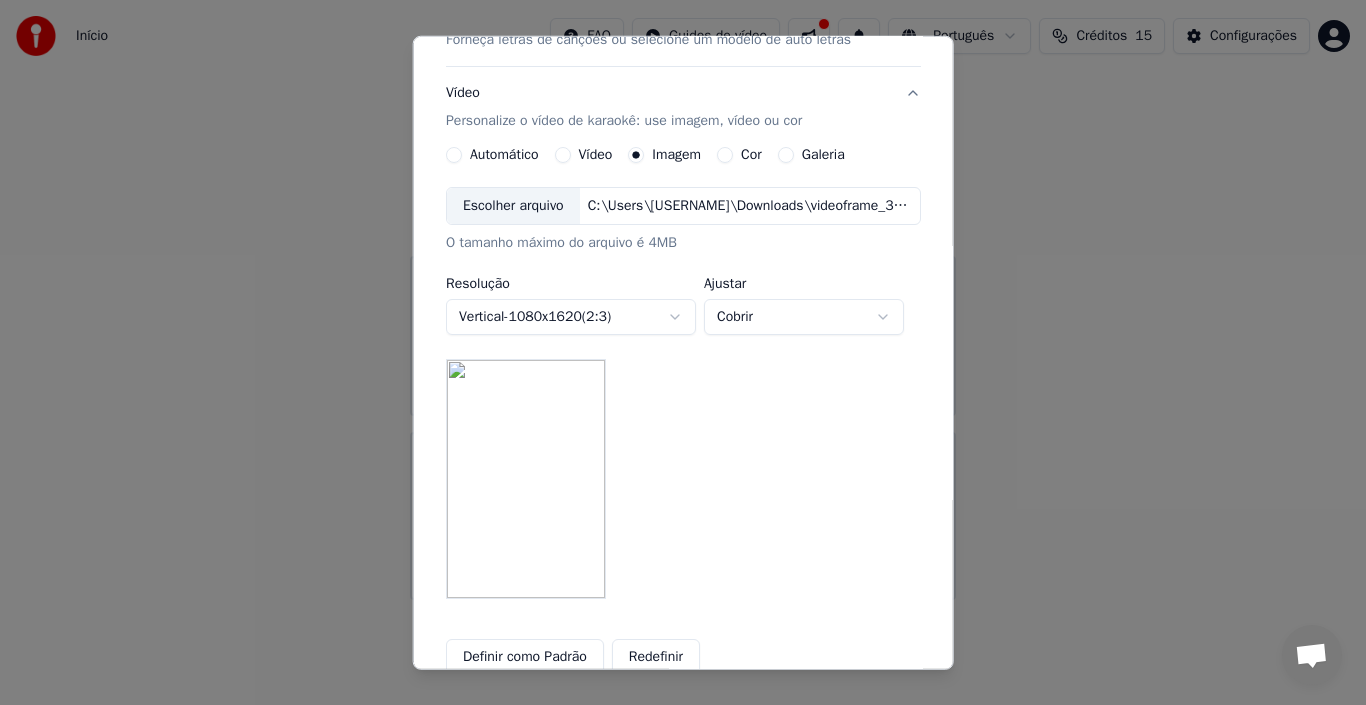 click on "**********" at bounding box center [683, 300] 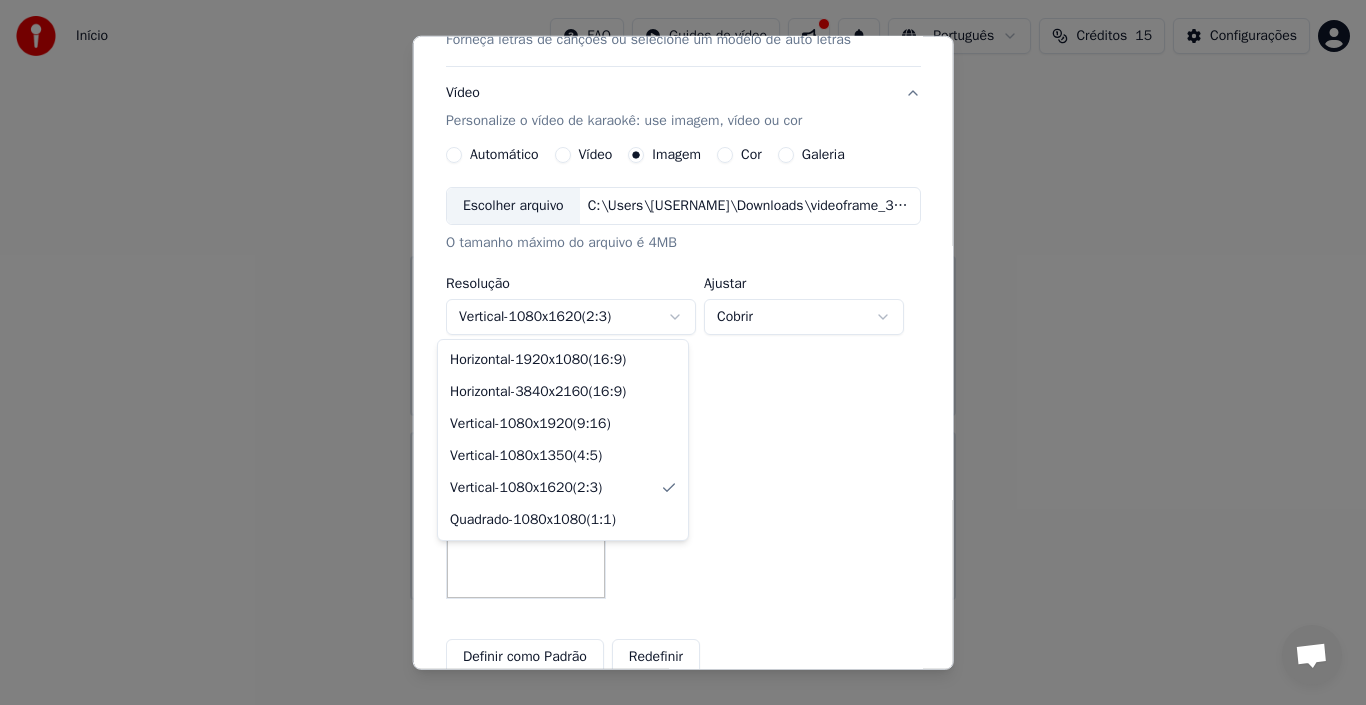 select on "*********" 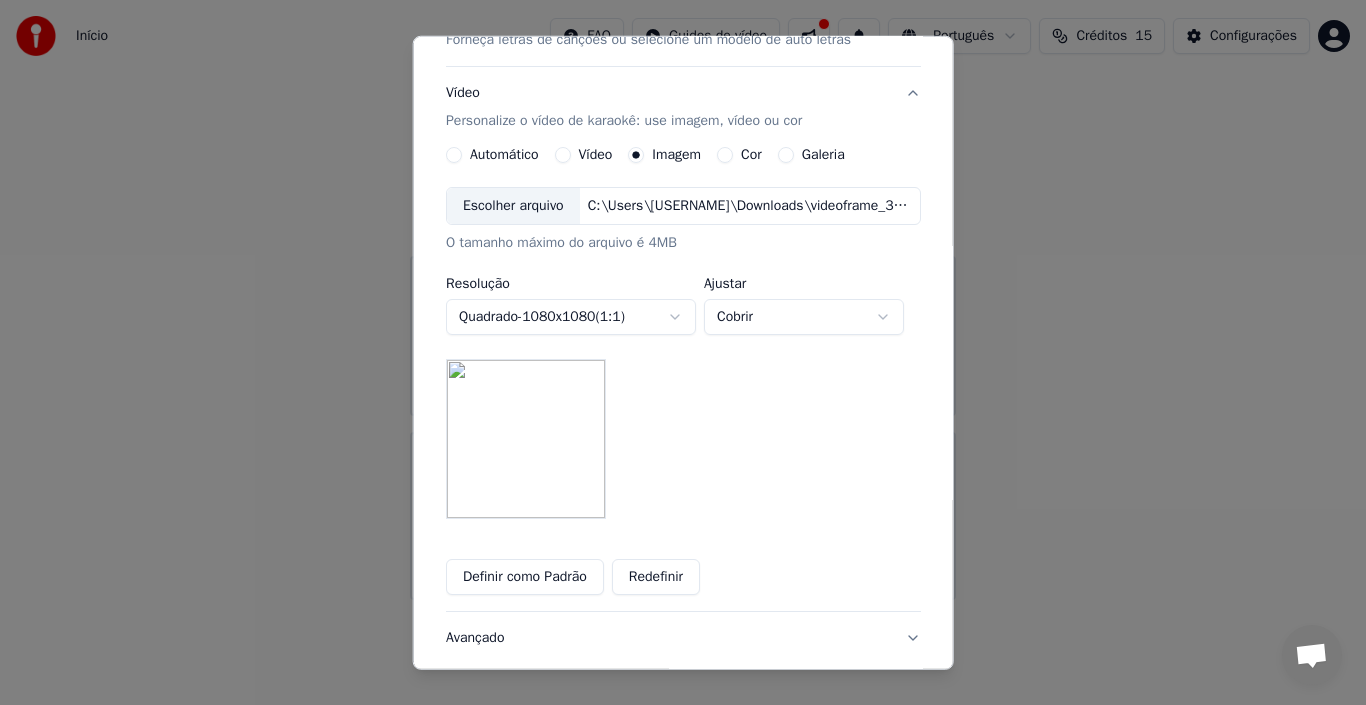 click on "**********" at bounding box center [683, 300] 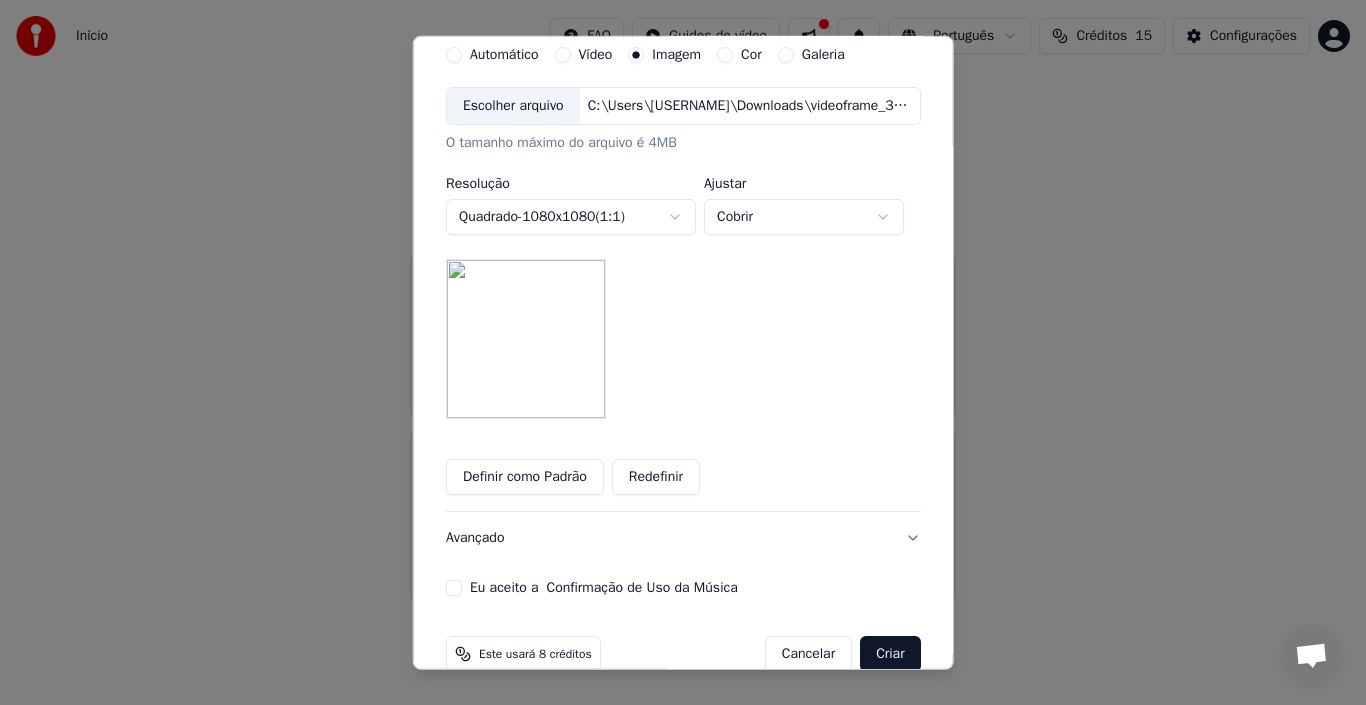 scroll, scrollTop: 435, scrollLeft: 0, axis: vertical 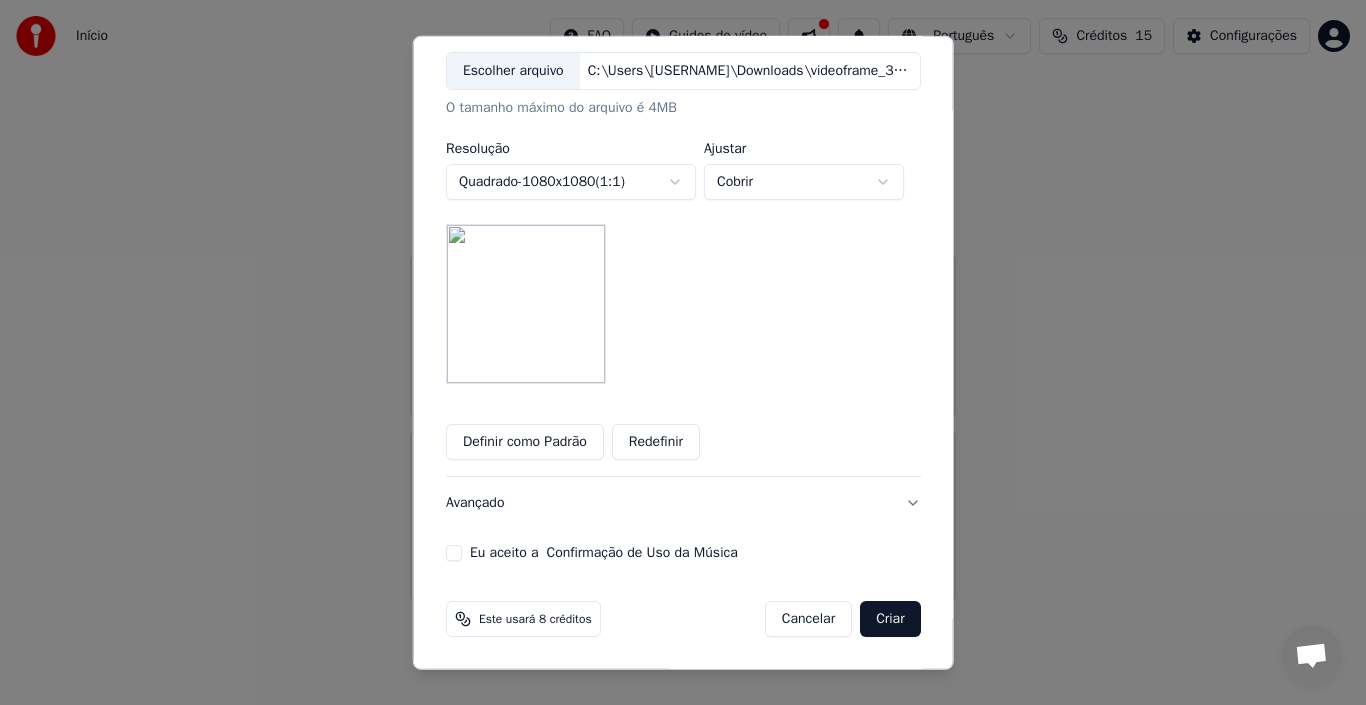 click on "Eu aceito a   Confirmação de Uso da Música" at bounding box center [454, 553] 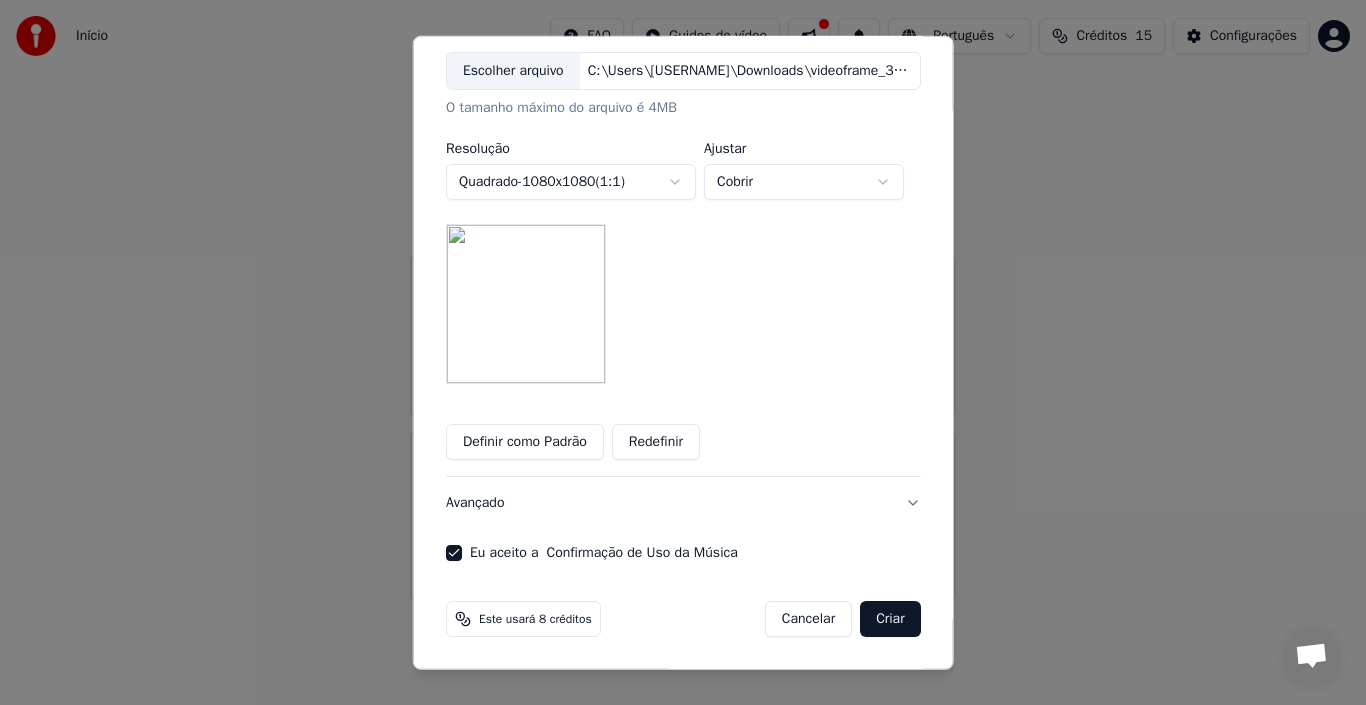 click on "Avançado" at bounding box center (683, 503) 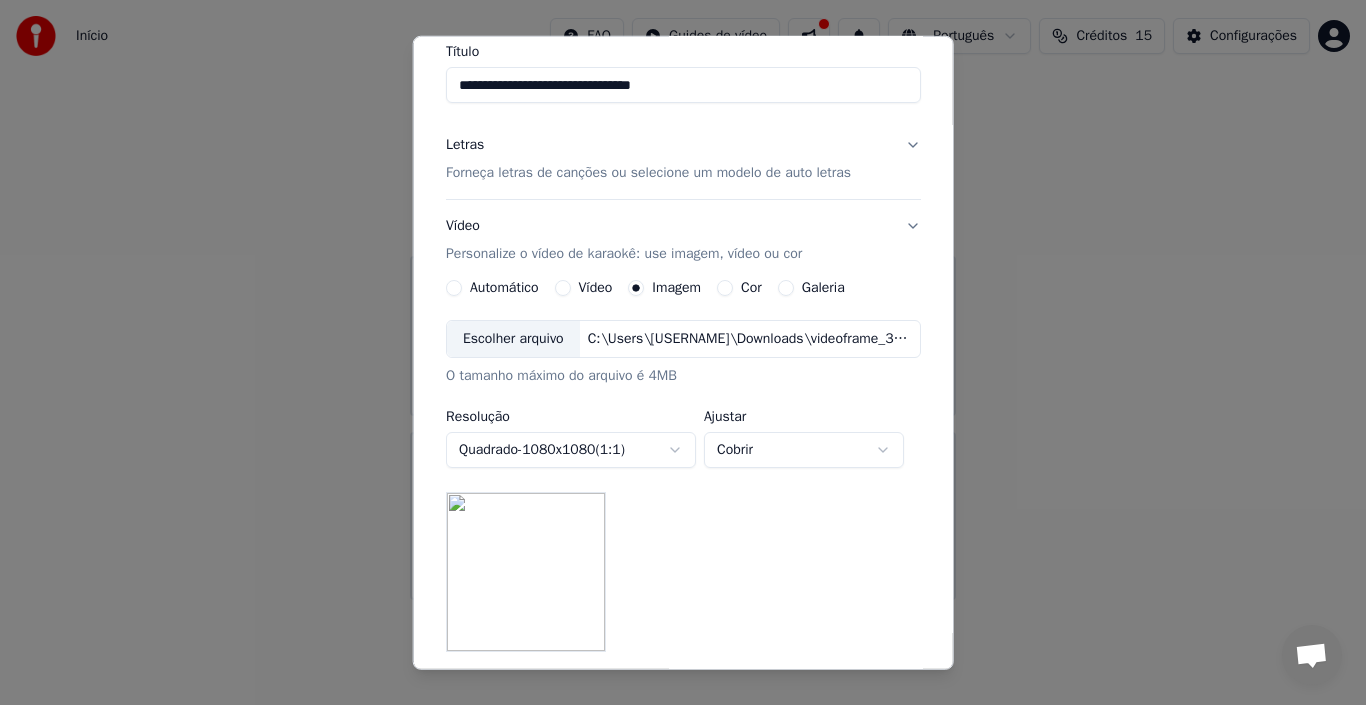 scroll, scrollTop: 45, scrollLeft: 0, axis: vertical 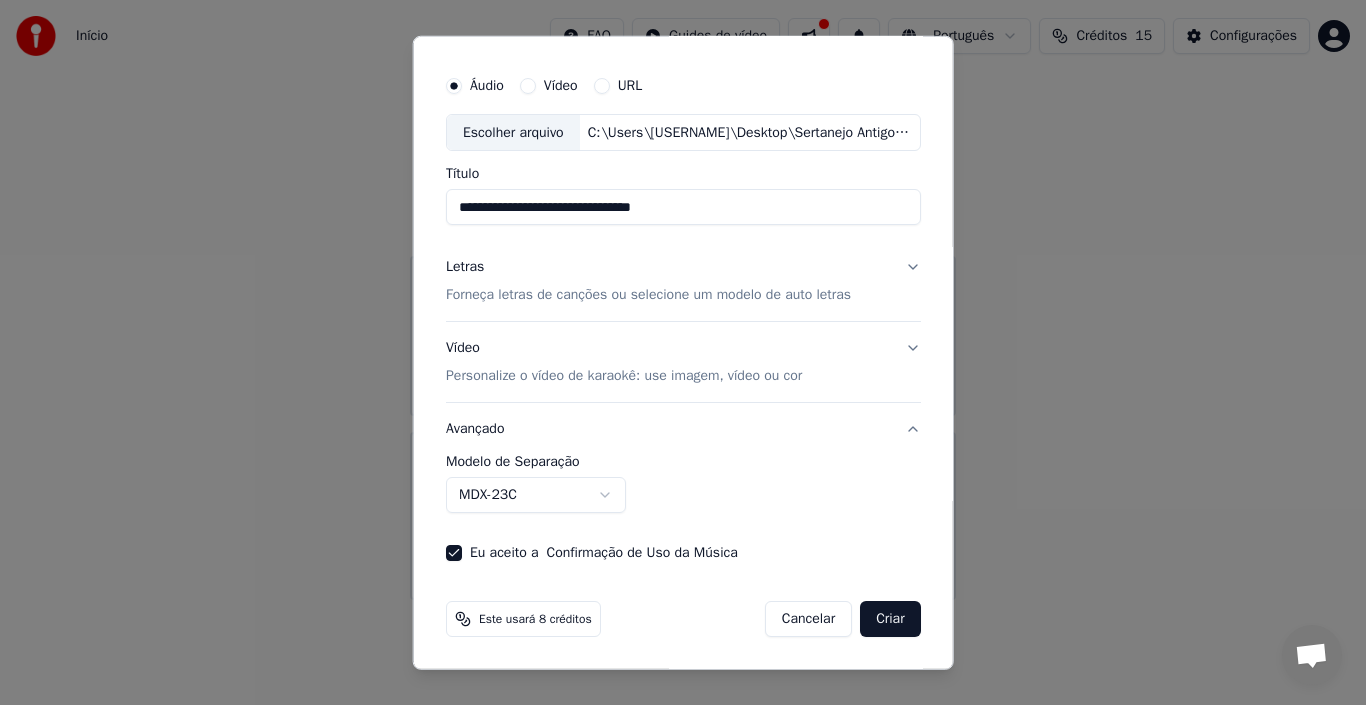 click on "**********" at bounding box center [683, 300] 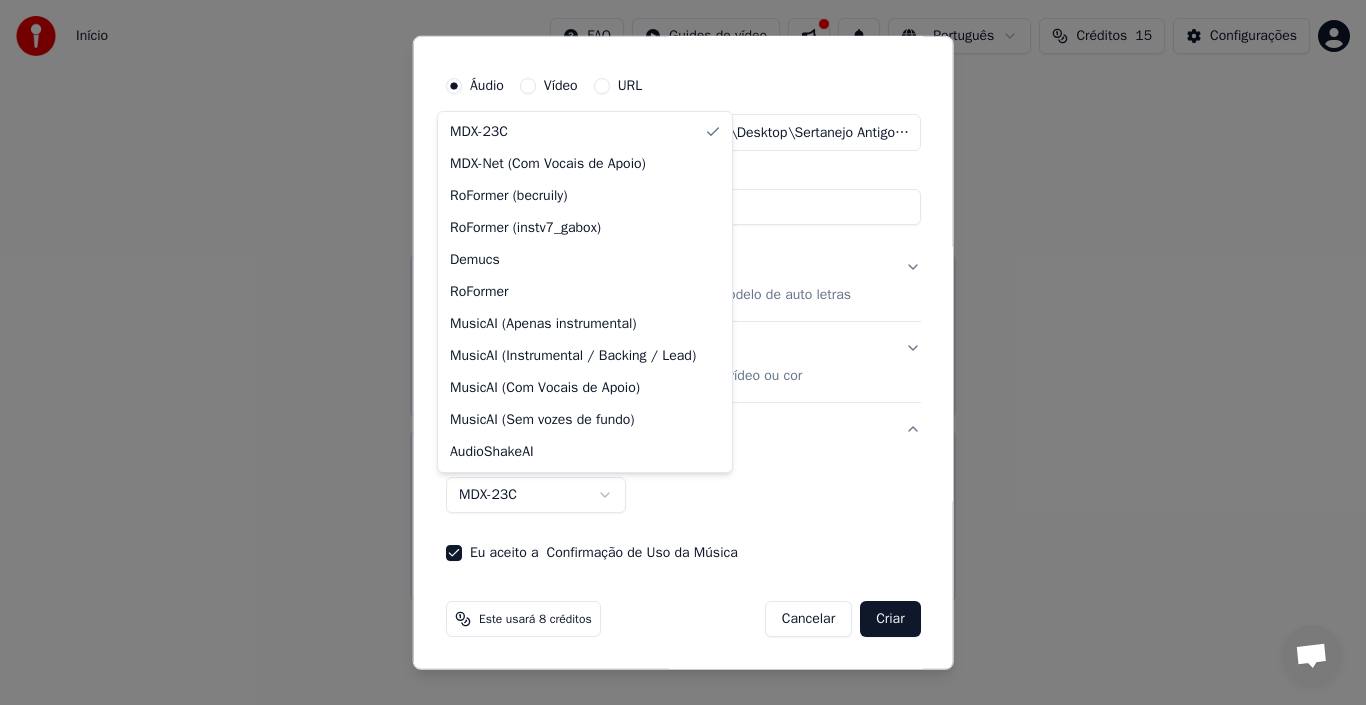 click on "**********" at bounding box center (683, 300) 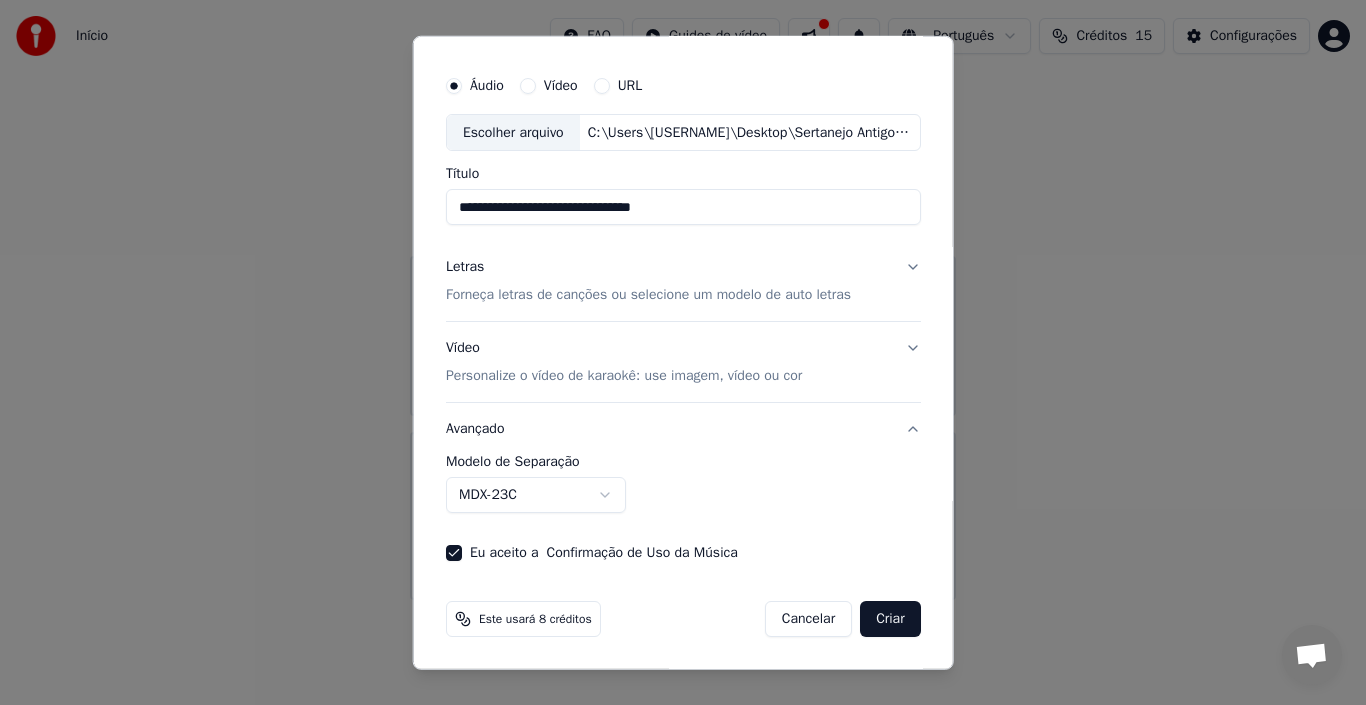 click on "**********" at bounding box center (683, 300) 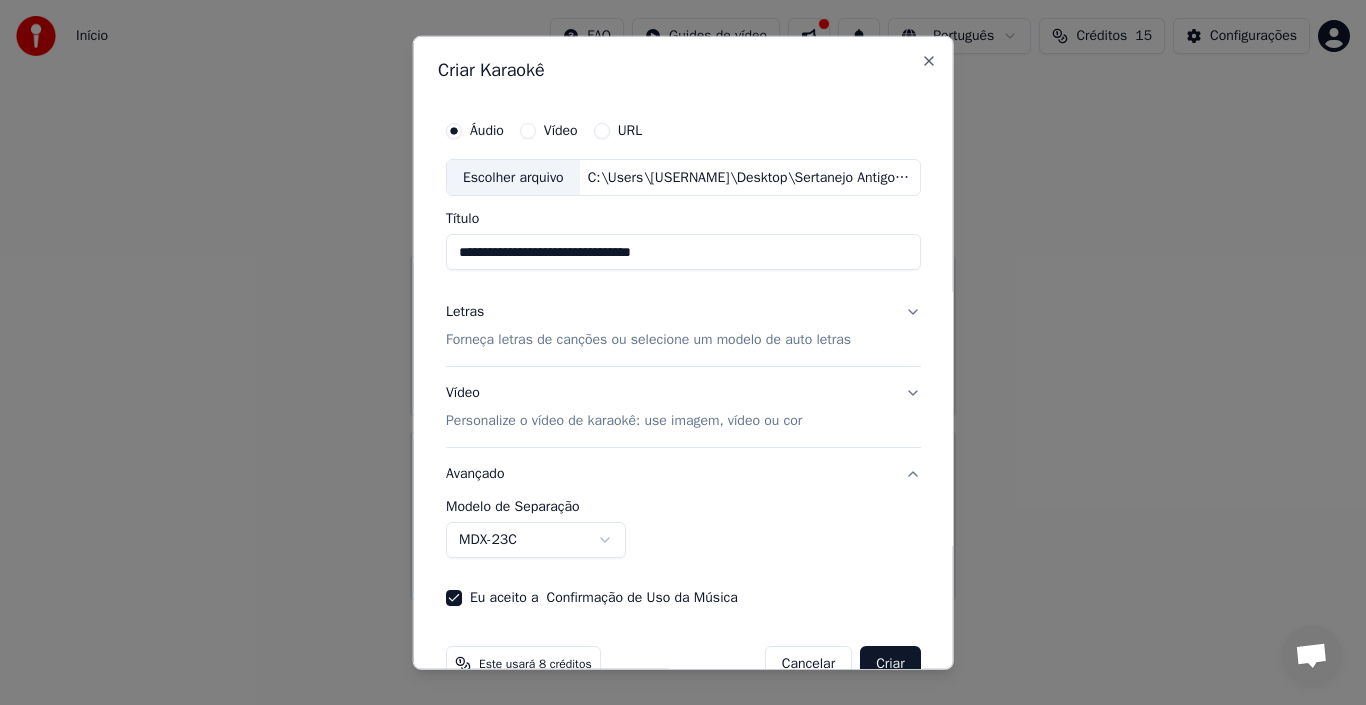 click on "Vídeo Personalize o vídeo de karaokê: use imagem, vídeo ou cor" at bounding box center (683, 407) 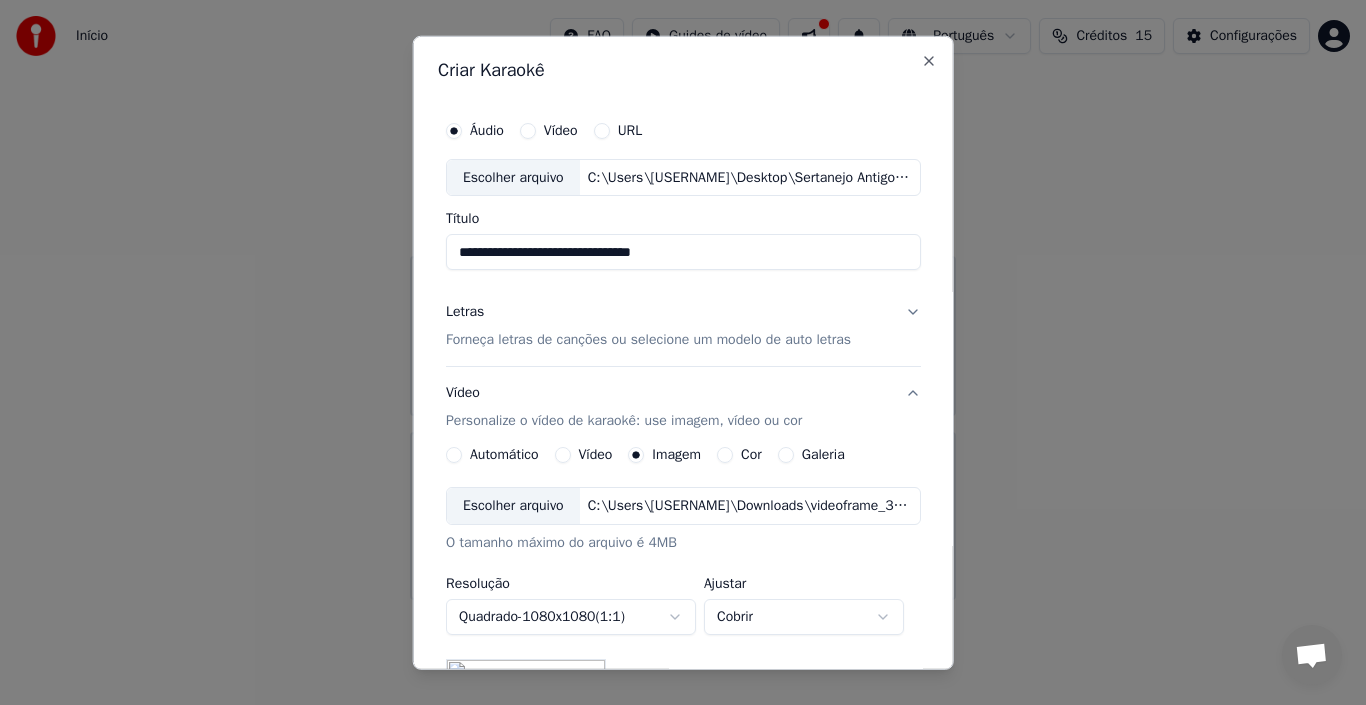 click on "Vídeo Personalize o vídeo de karaokê: use imagem, vídeo ou cor" at bounding box center (683, 407) 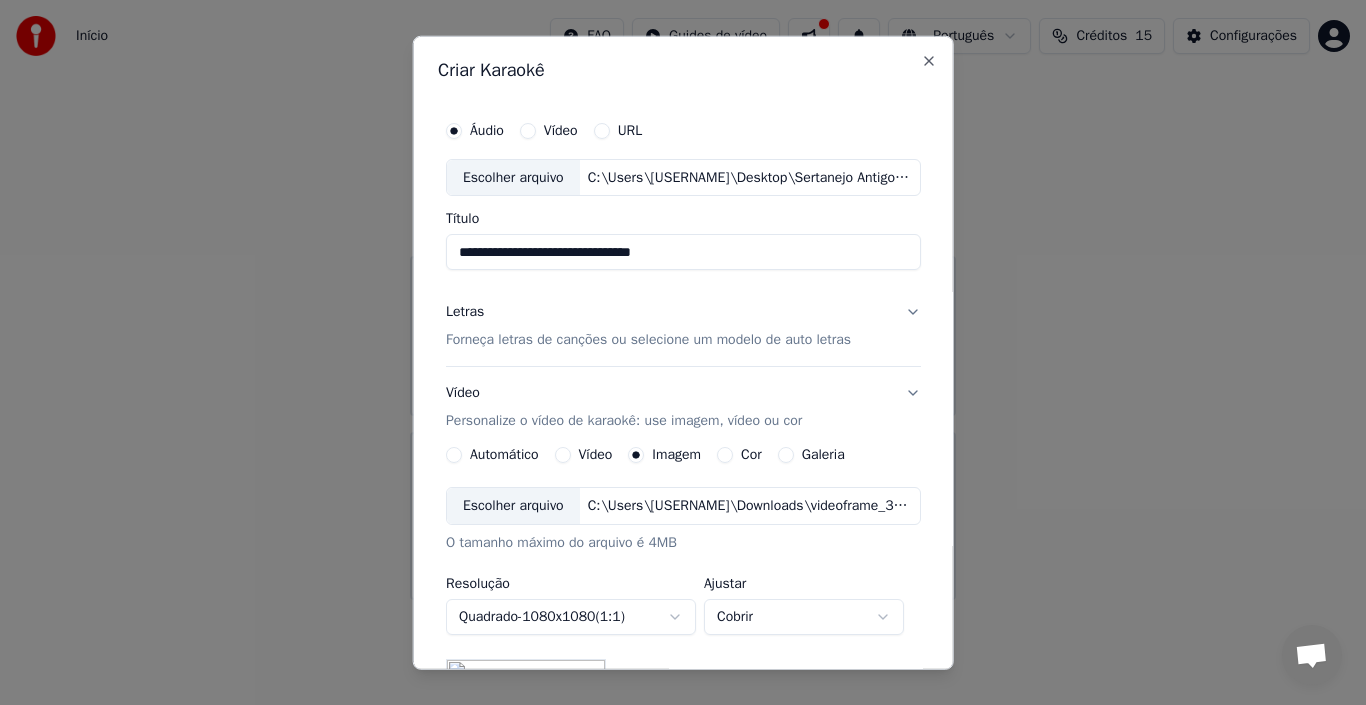click on "Vídeo Personalize o vídeo de karaokê: use imagem, vídeo ou cor" at bounding box center [683, 407] 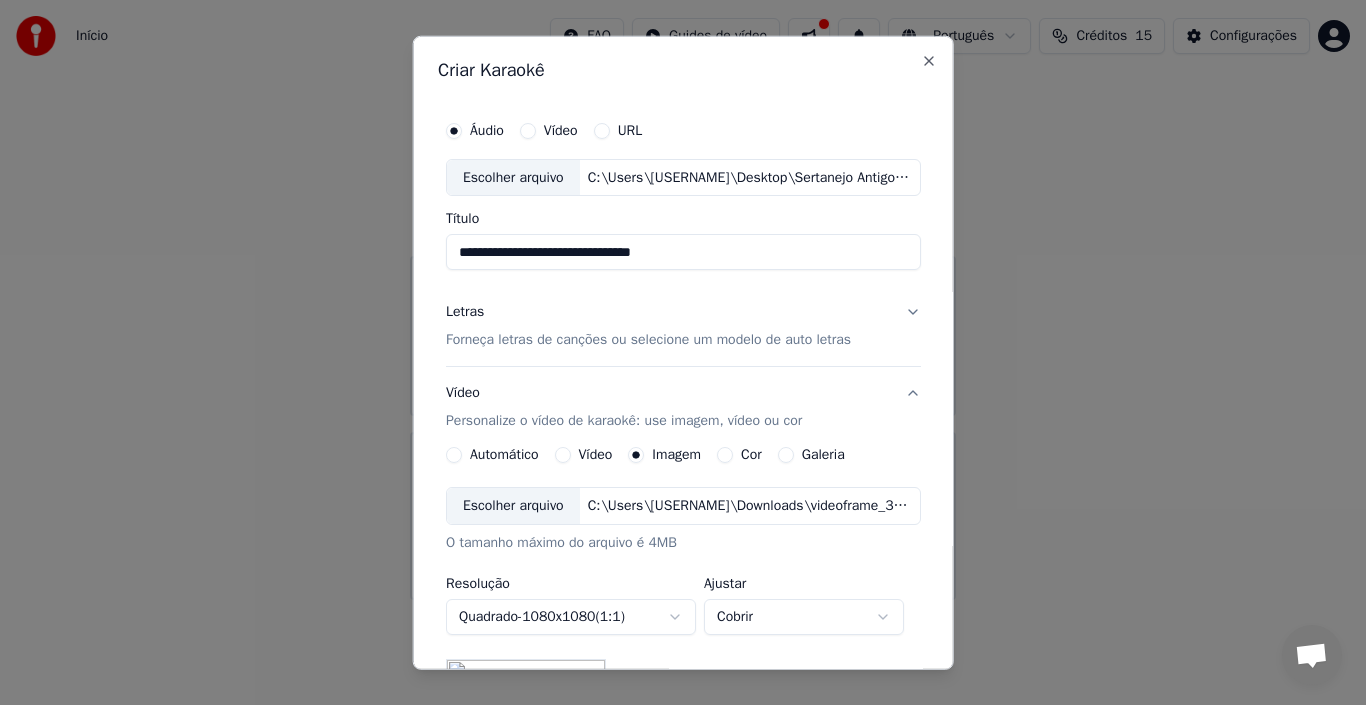 click on "Vídeo Personalize o vídeo de karaokê: use imagem, vídeo ou cor" at bounding box center [683, 407] 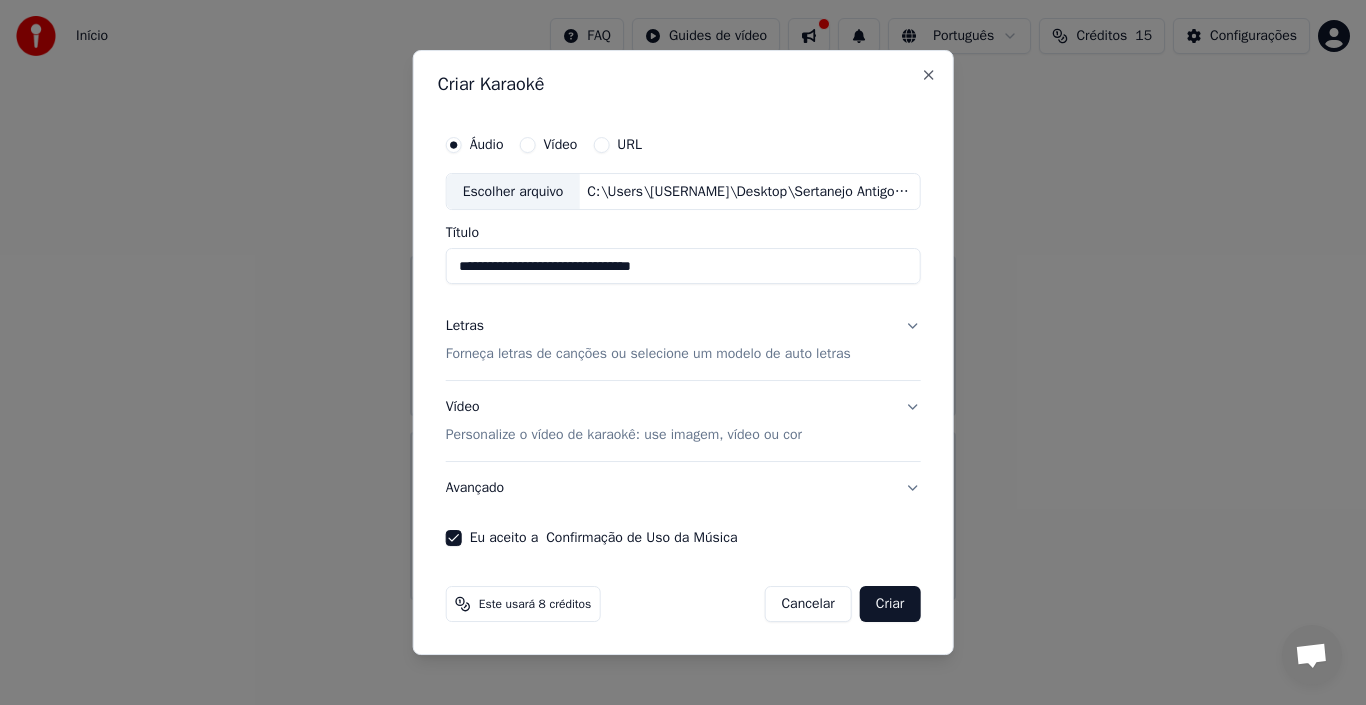 click on "Vídeo Personalize o vídeo de karaokê: use imagem, vídeo ou cor" at bounding box center (683, 422) 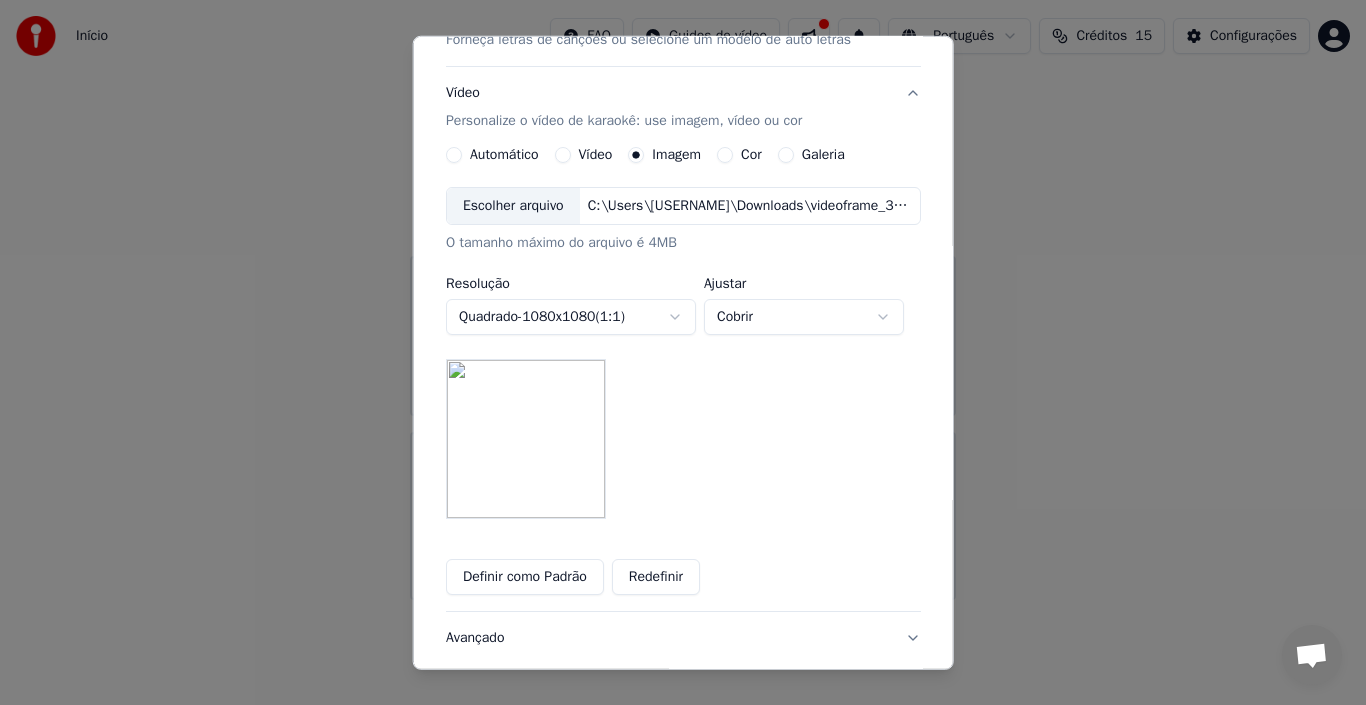 scroll, scrollTop: 100, scrollLeft: 0, axis: vertical 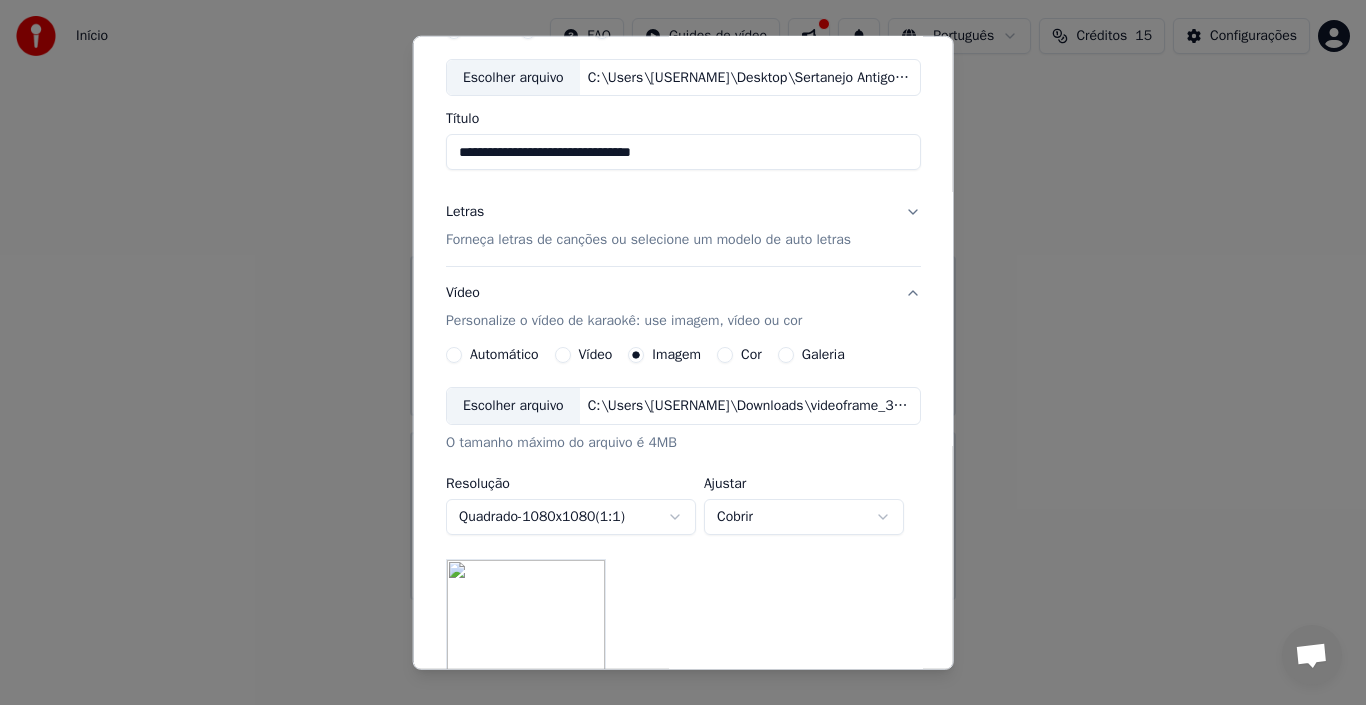 click on "Vídeo Personalize o vídeo de karaokê: use imagem, vídeo ou cor" at bounding box center [683, 307] 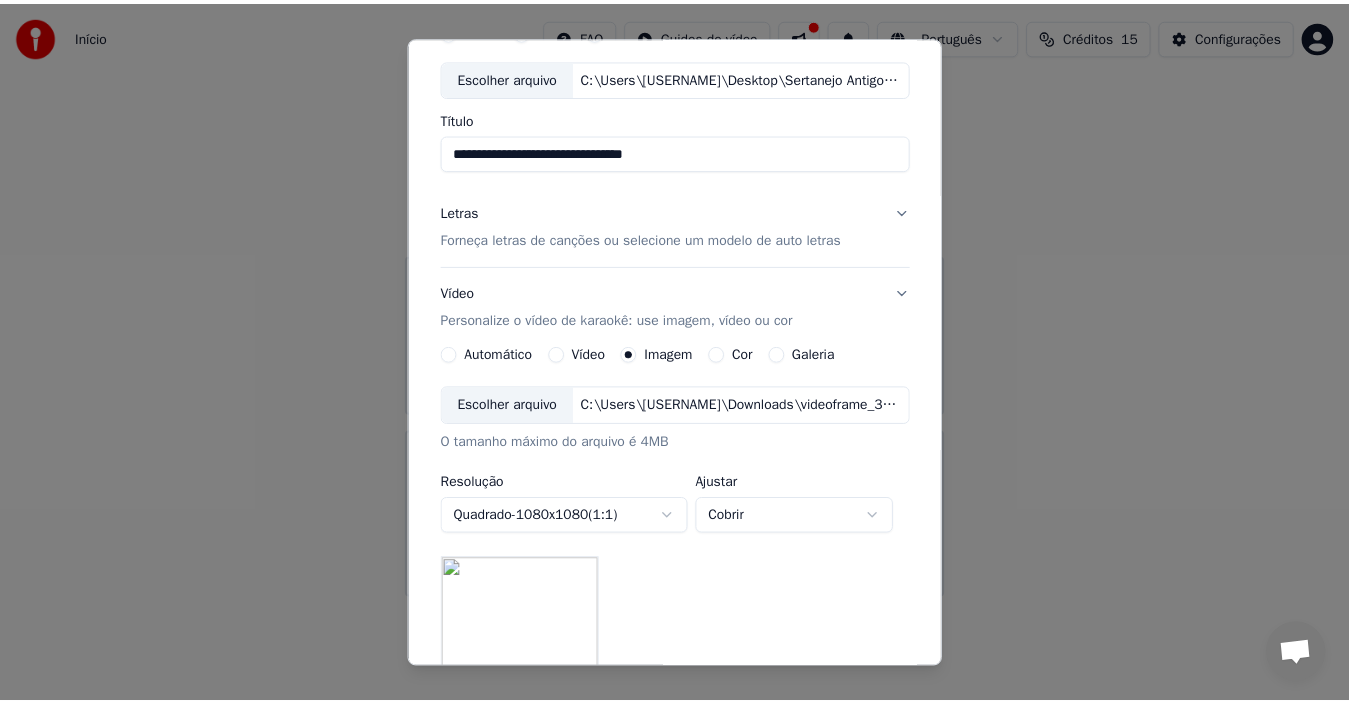 scroll, scrollTop: 0, scrollLeft: 0, axis: both 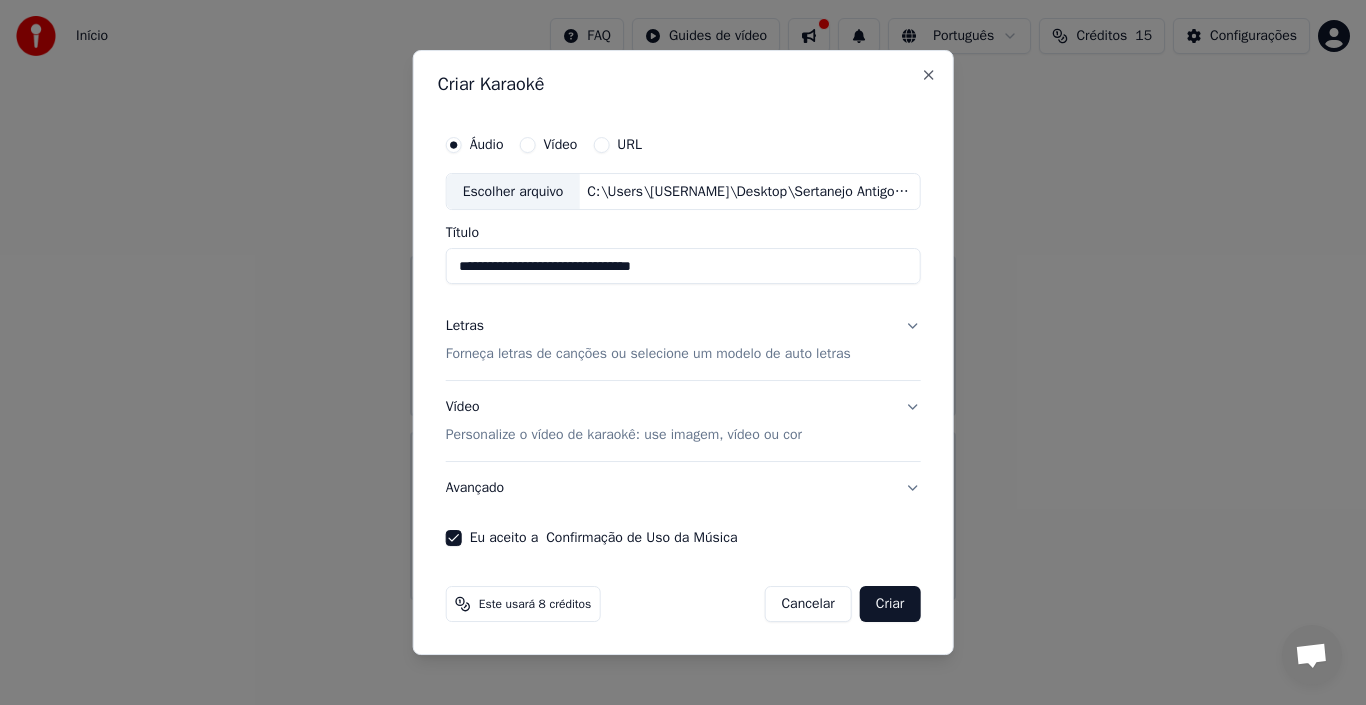 click on "Letras Forneça letras de canções ou selecione um modelo de auto letras" at bounding box center [683, 341] 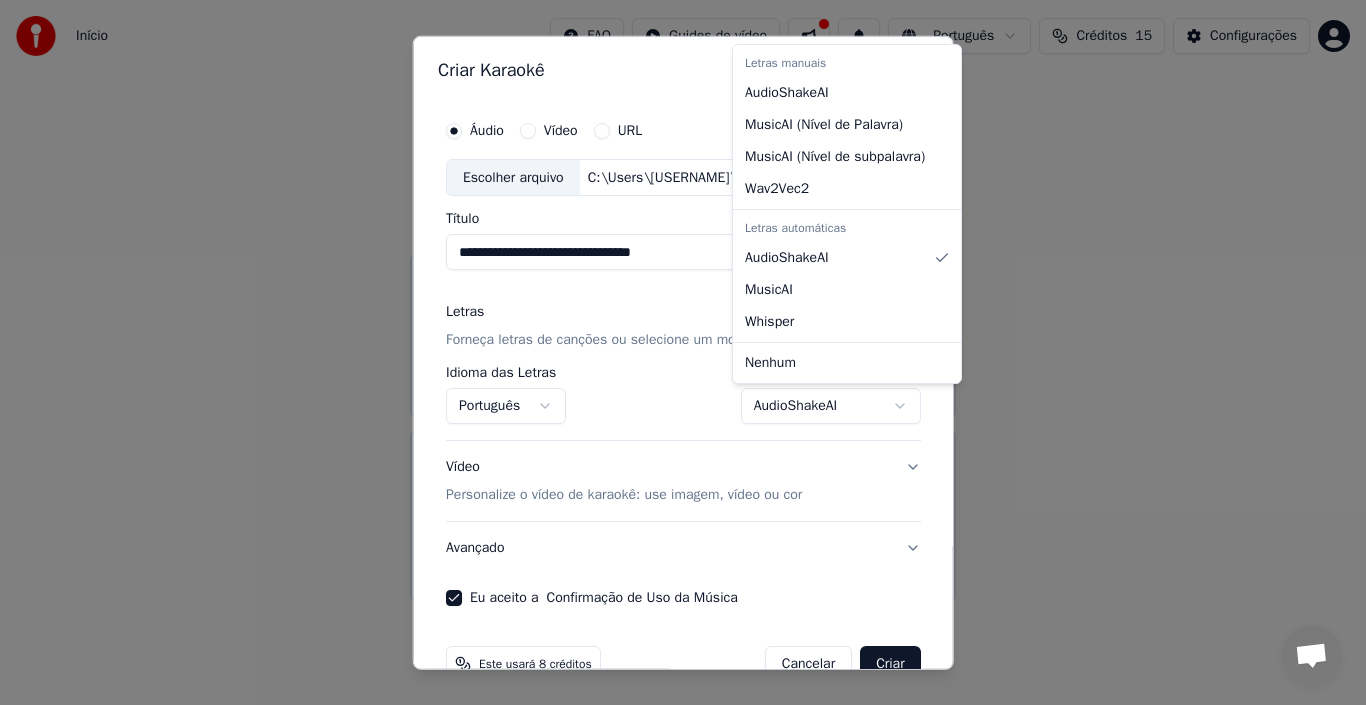 click on "**********" at bounding box center [683, 300] 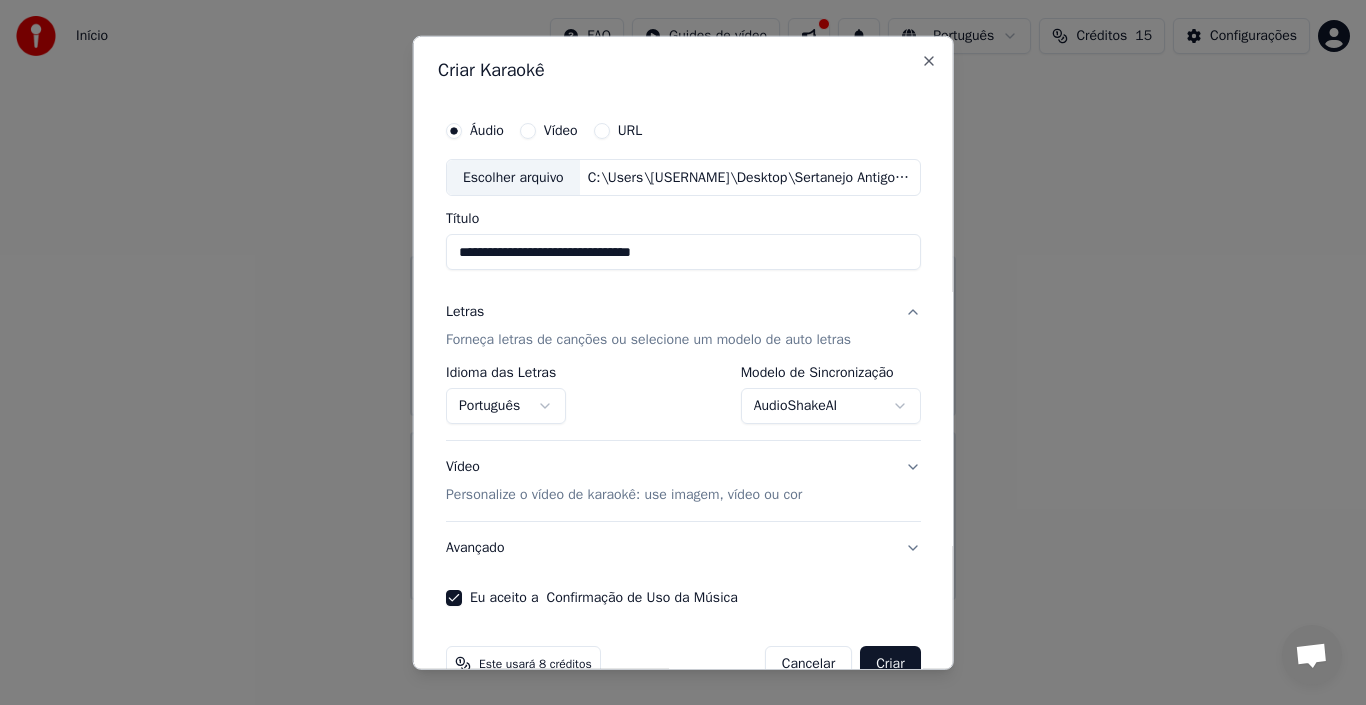 click on "**********" at bounding box center (683, 300) 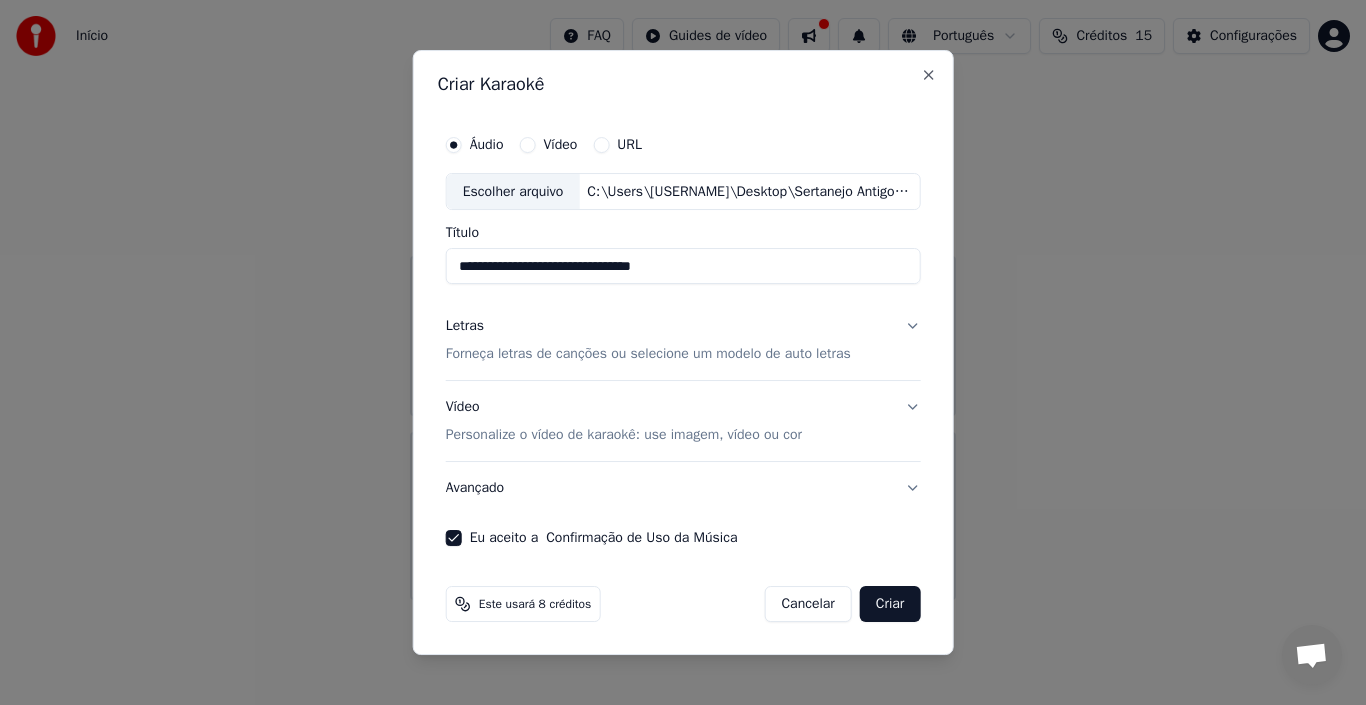 click on "Criar" at bounding box center (890, 604) 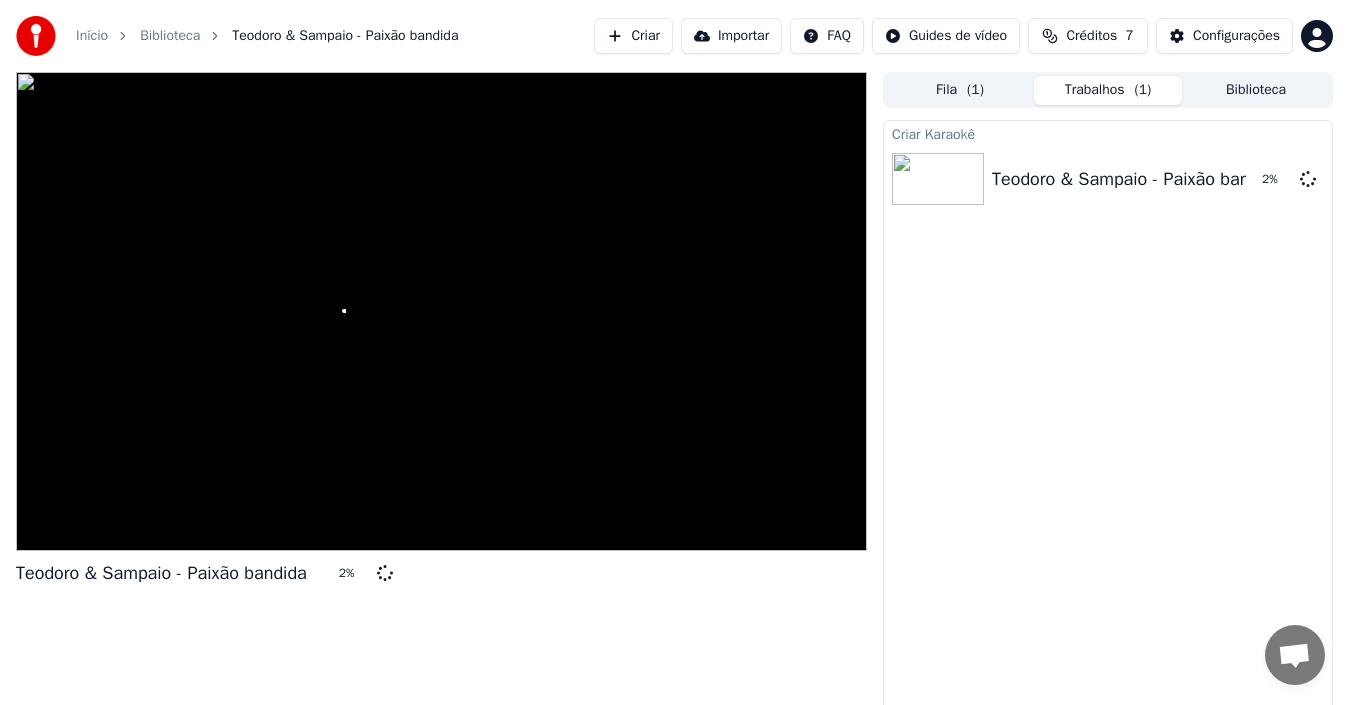 click at bounding box center (441, 311) 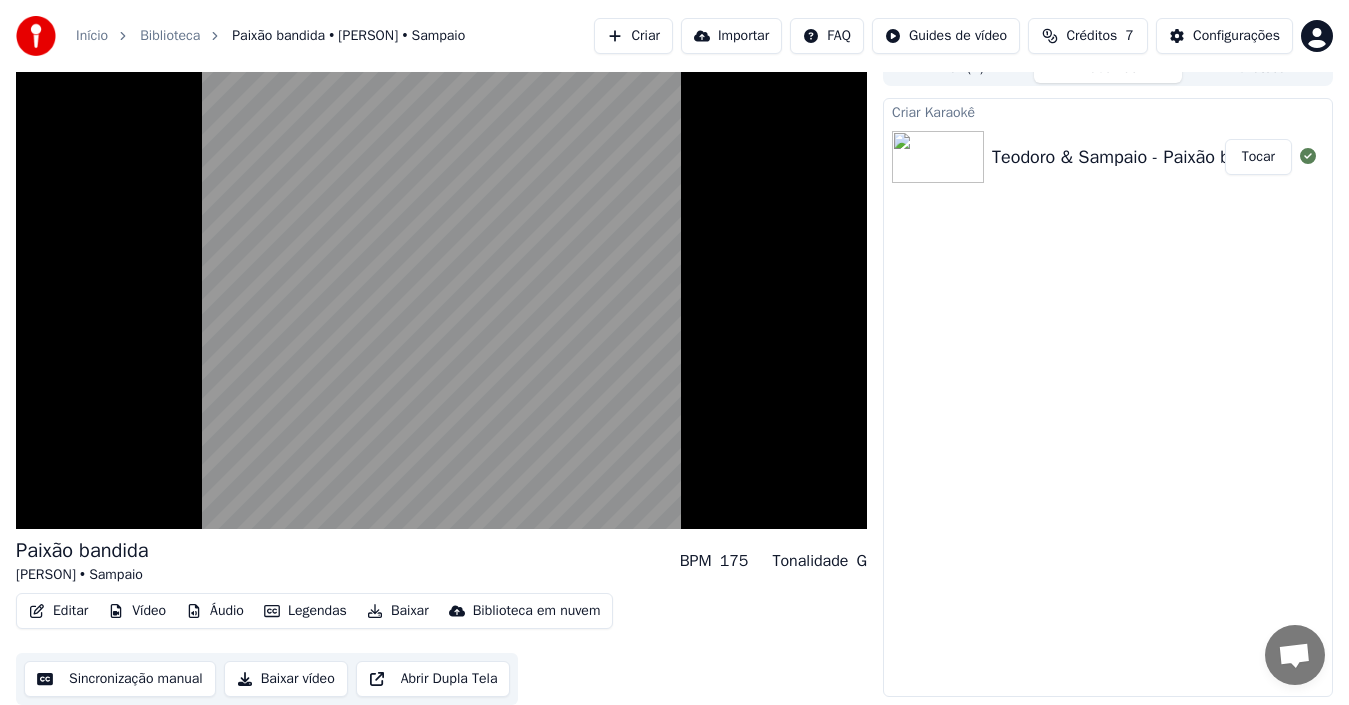 scroll, scrollTop: 0, scrollLeft: 0, axis: both 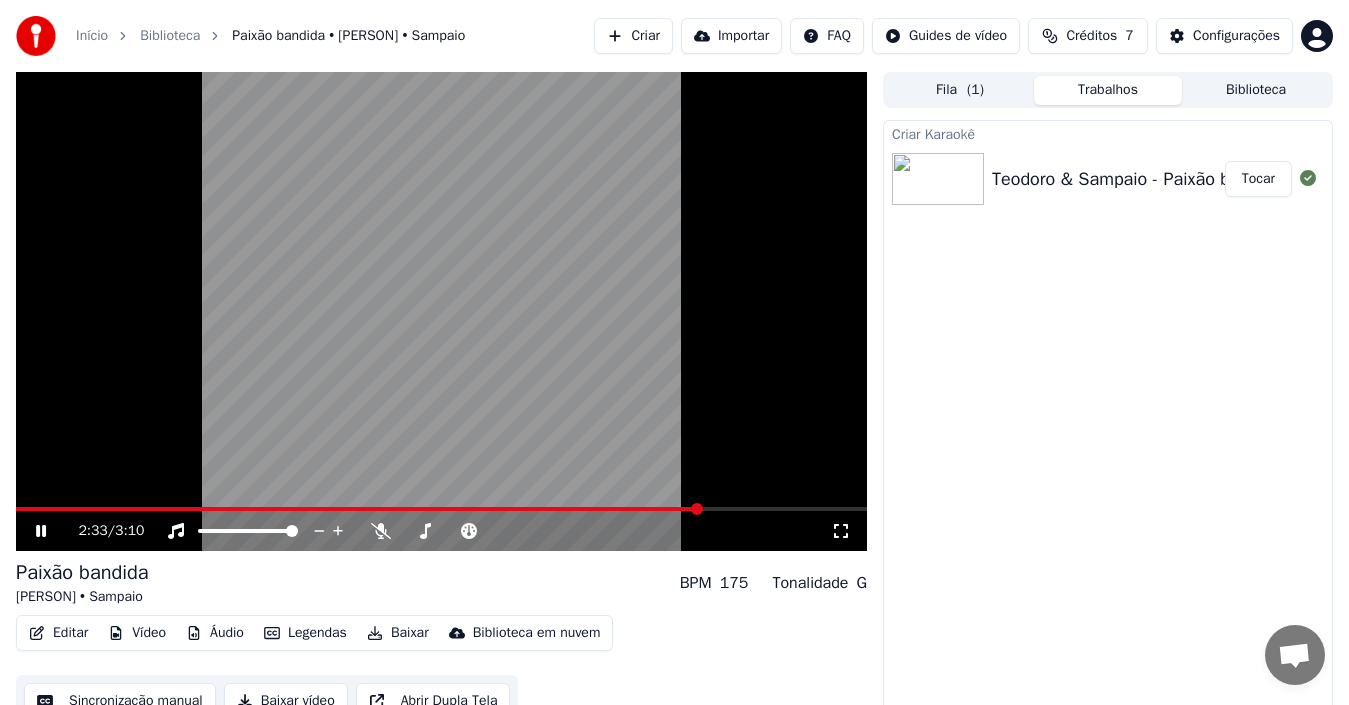 click on "Legendas" at bounding box center (305, 633) 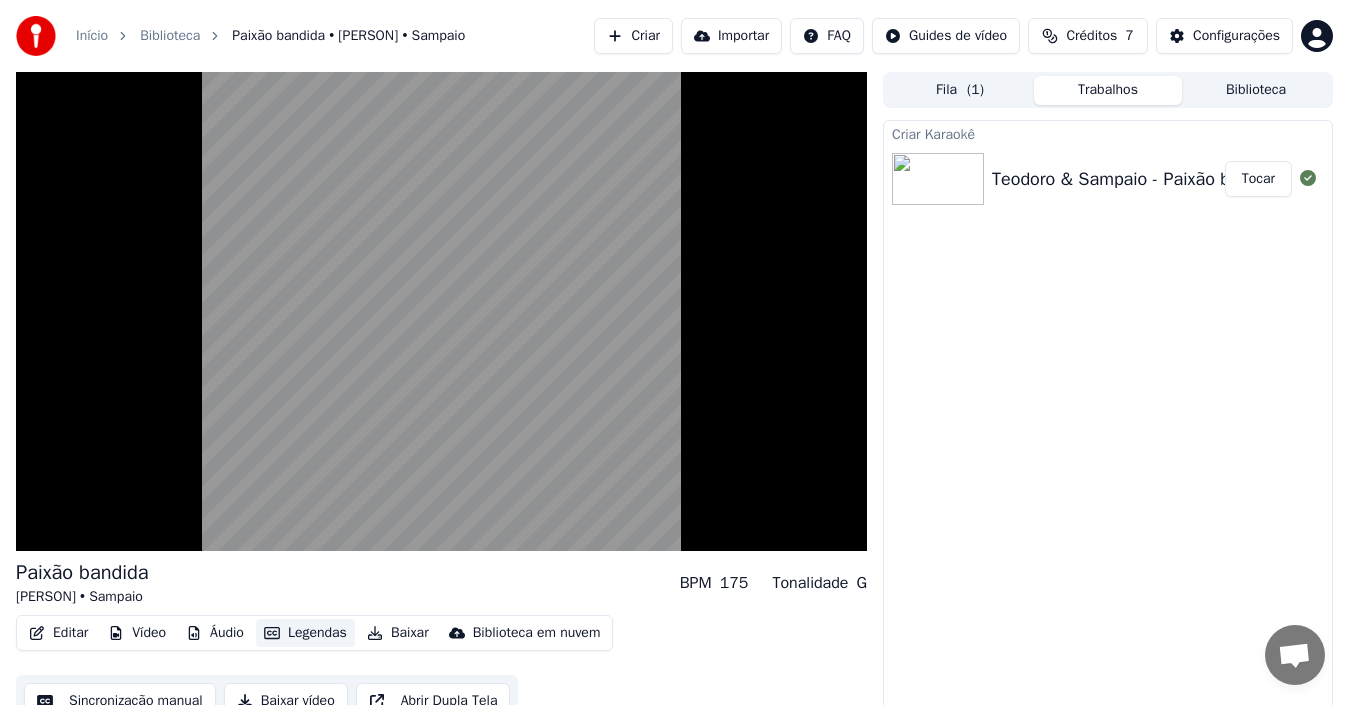 click on "Legendas" at bounding box center (305, 633) 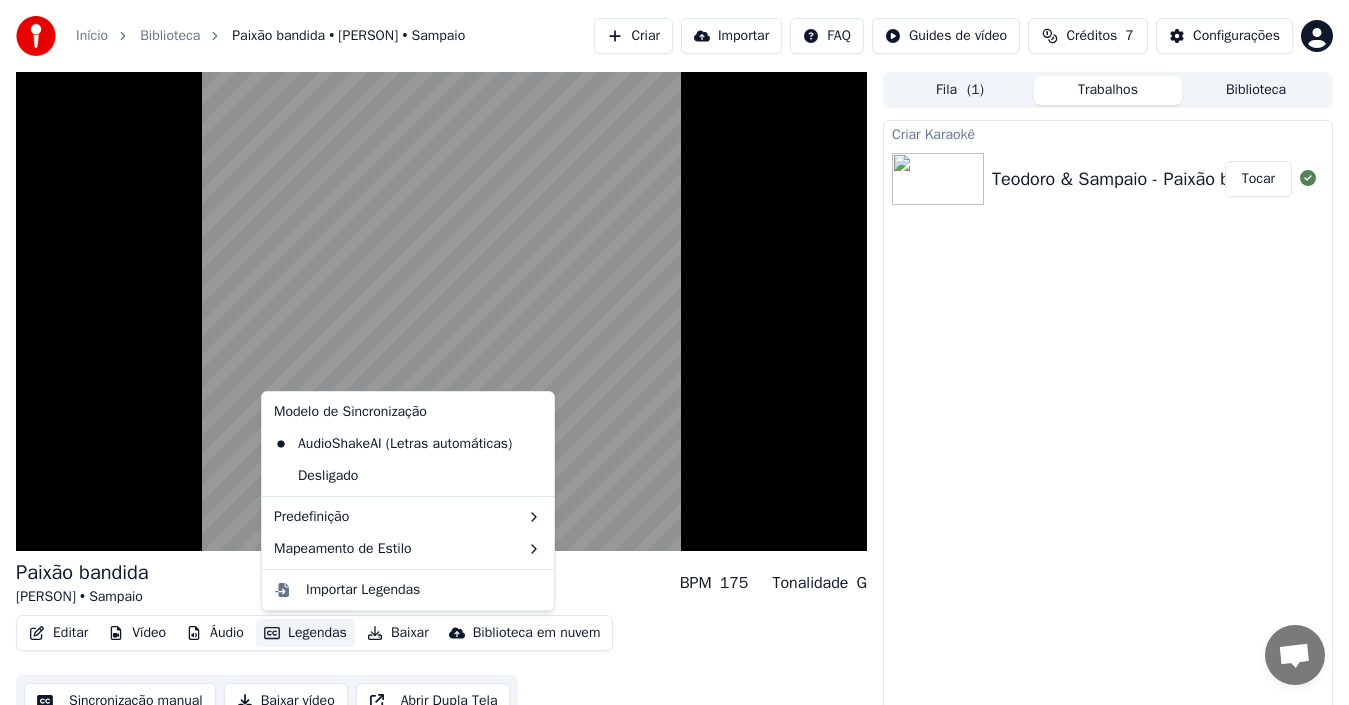 click on "Legendas" at bounding box center (305, 633) 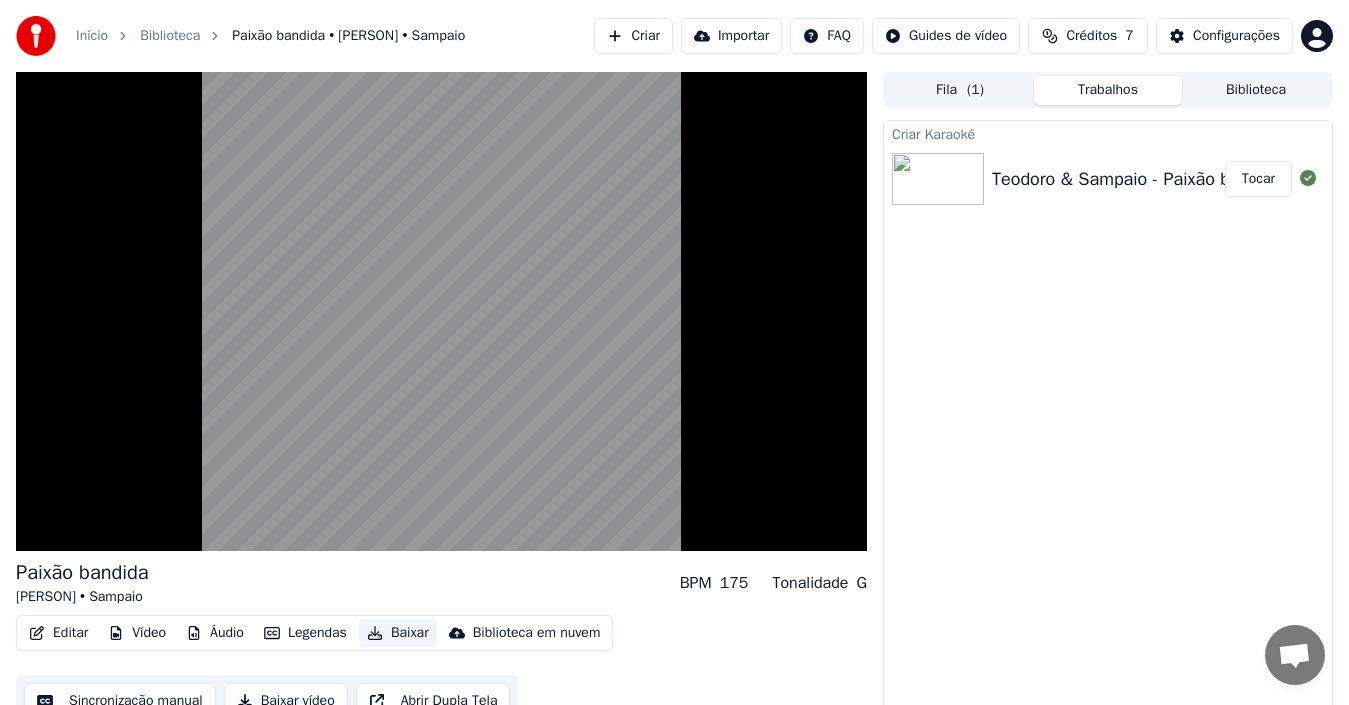 click 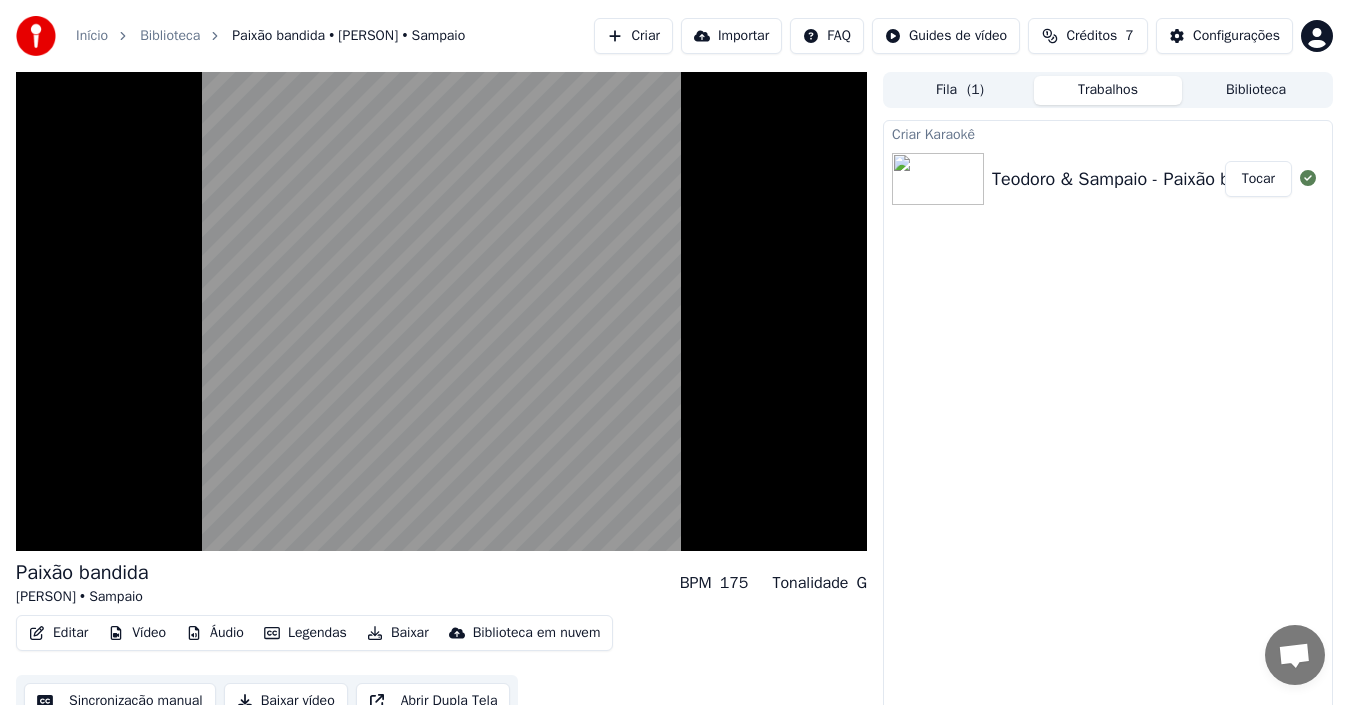 click on "Baixar" at bounding box center [398, 633] 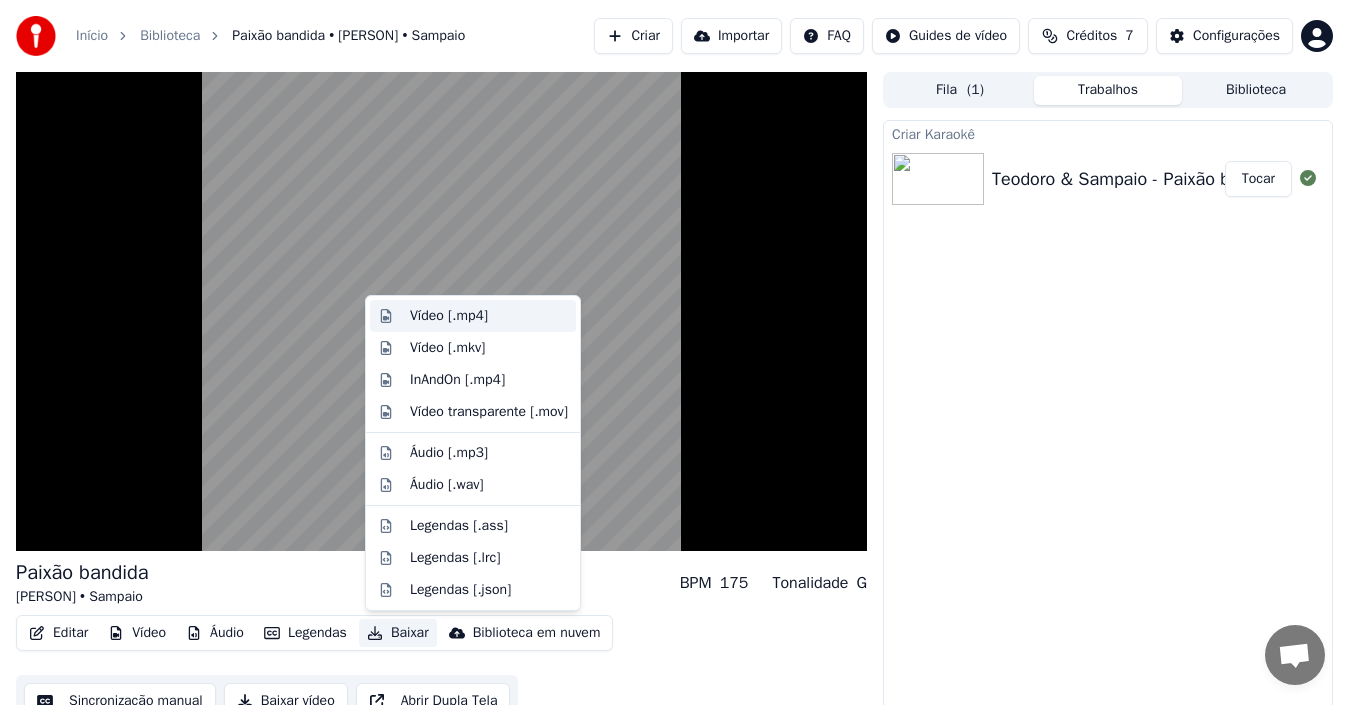 click on "Vídeo [.mp4]" at bounding box center [489, 316] 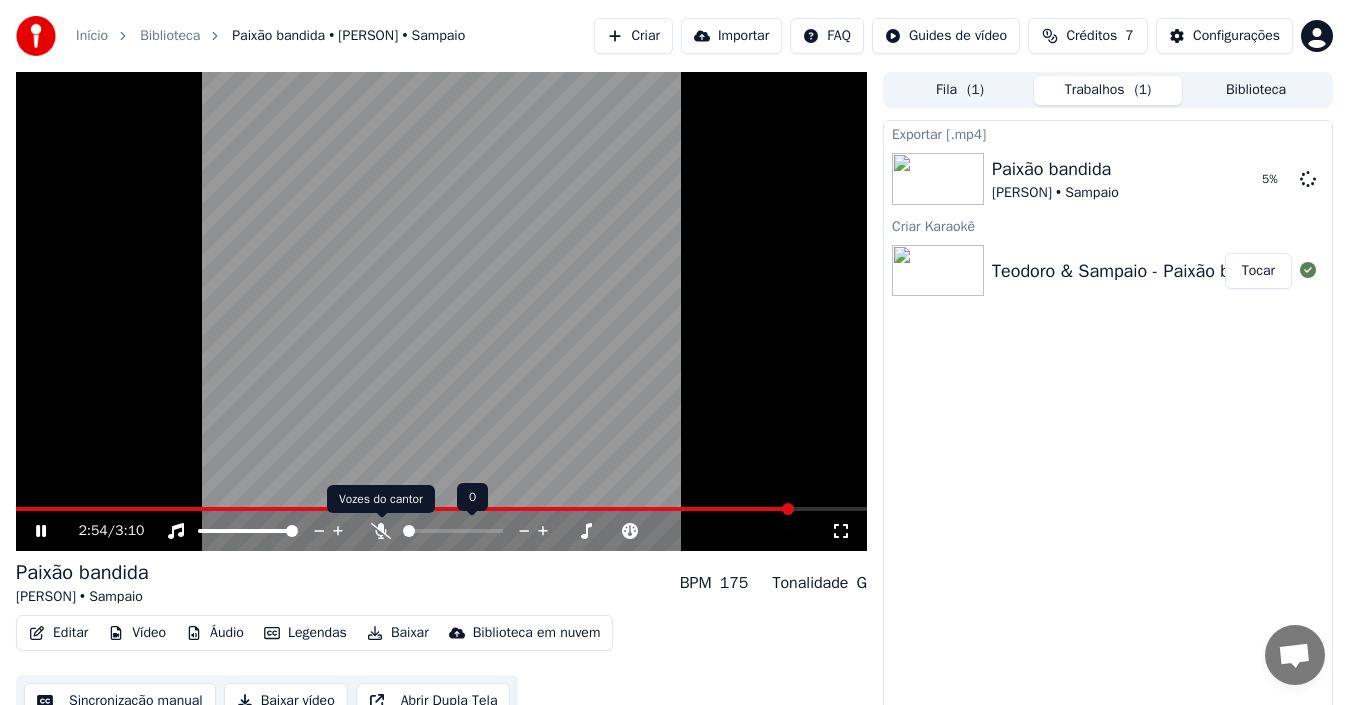 click 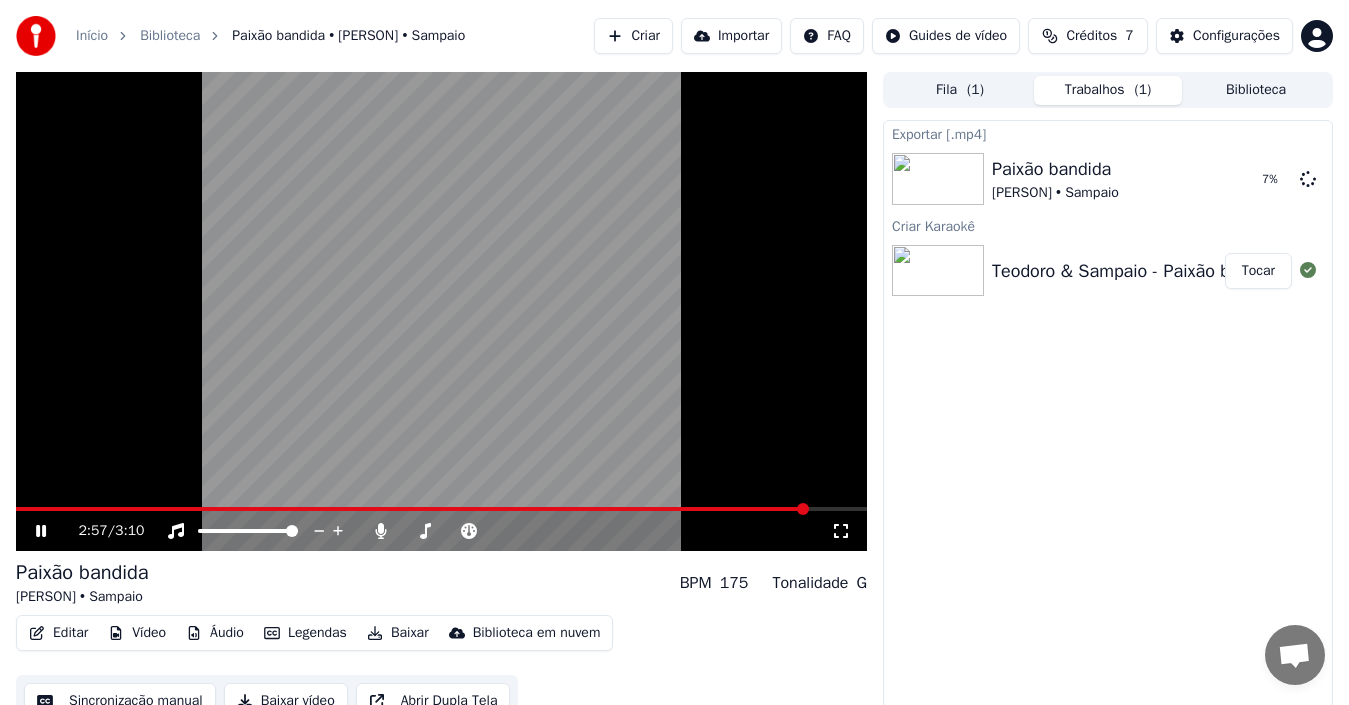 click at bounding box center (441, 311) 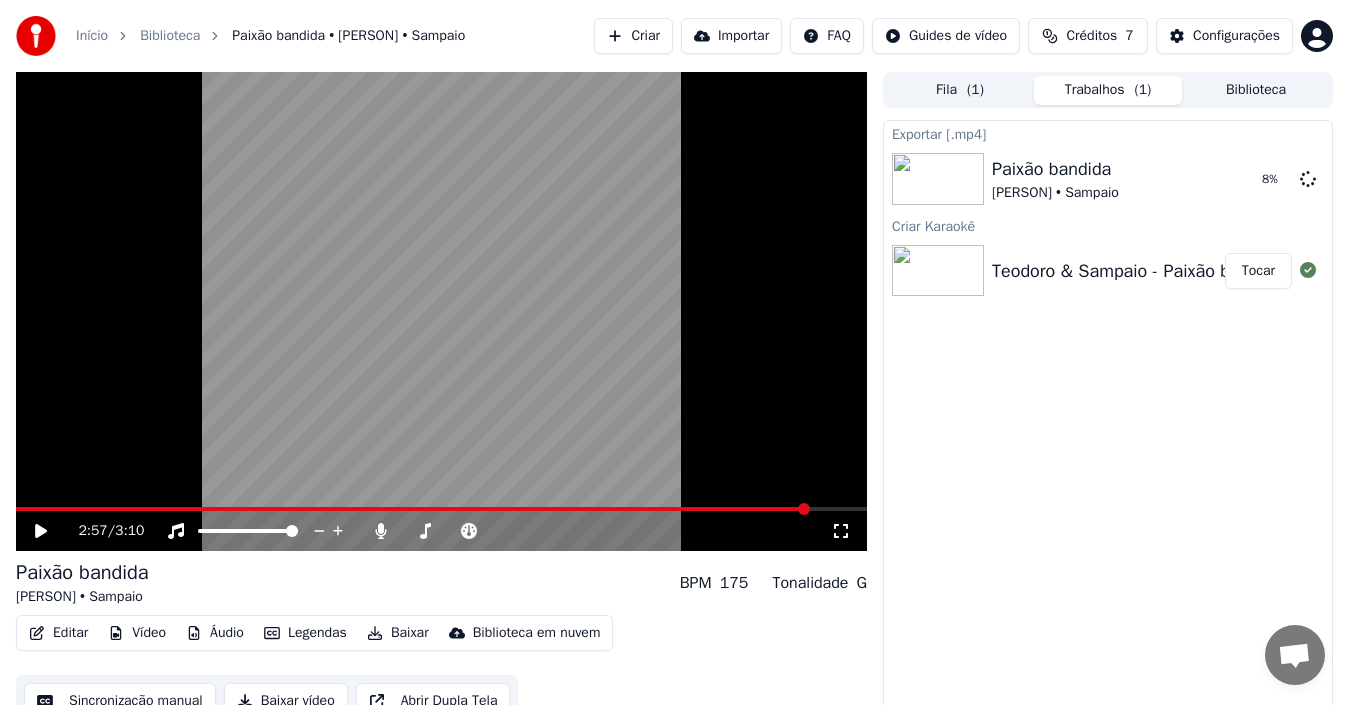 click at bounding box center [441, 311] 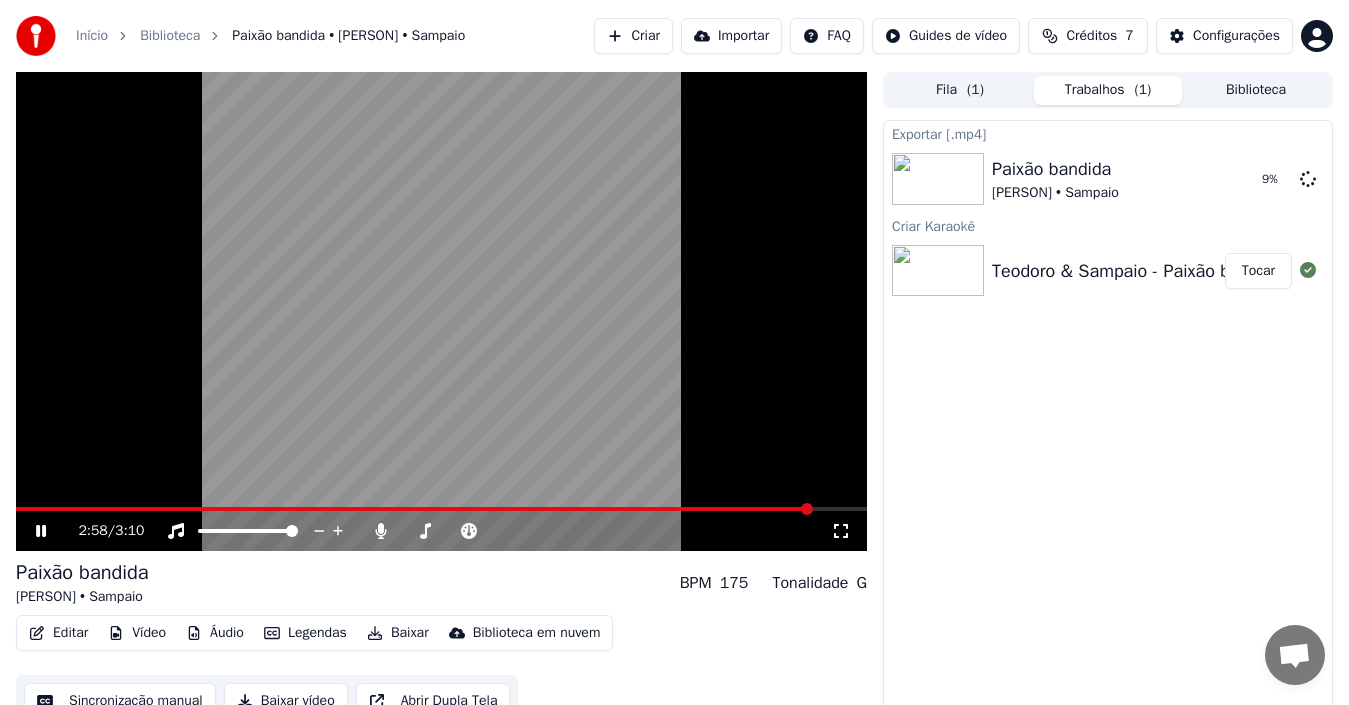 click at bounding box center (414, 509) 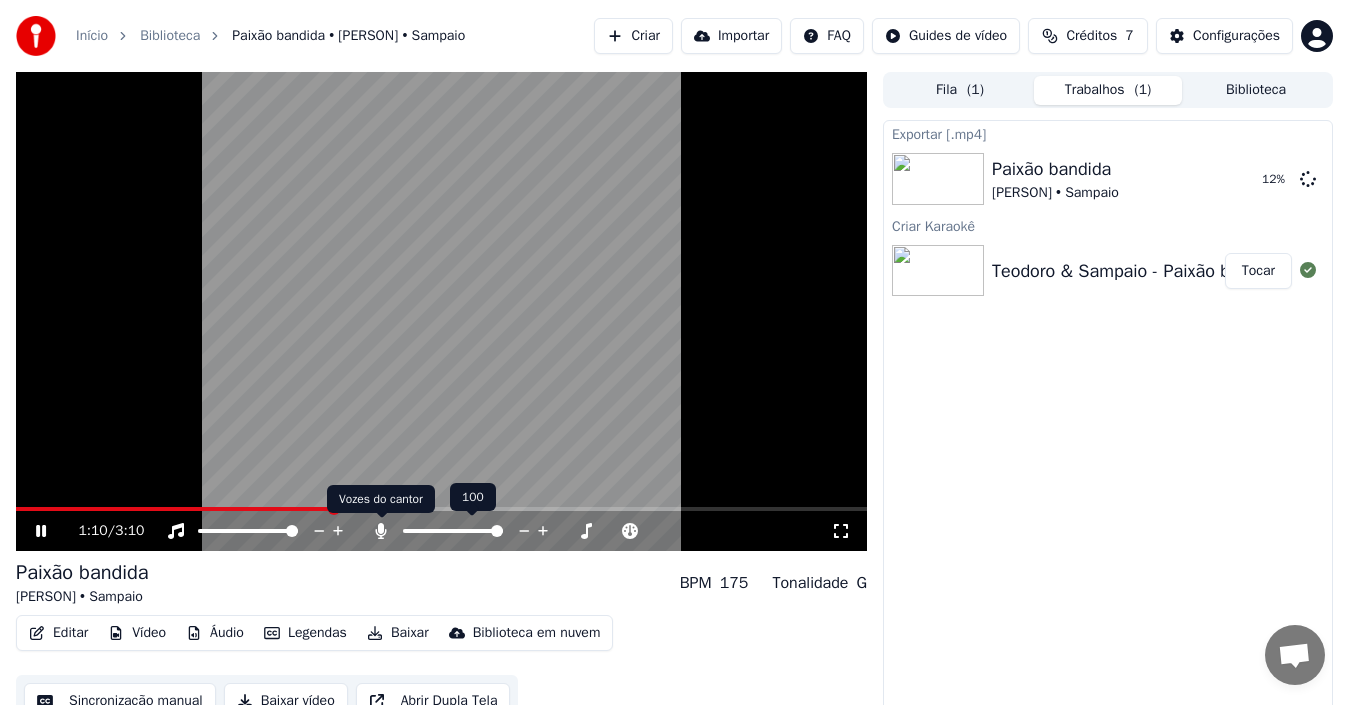 click 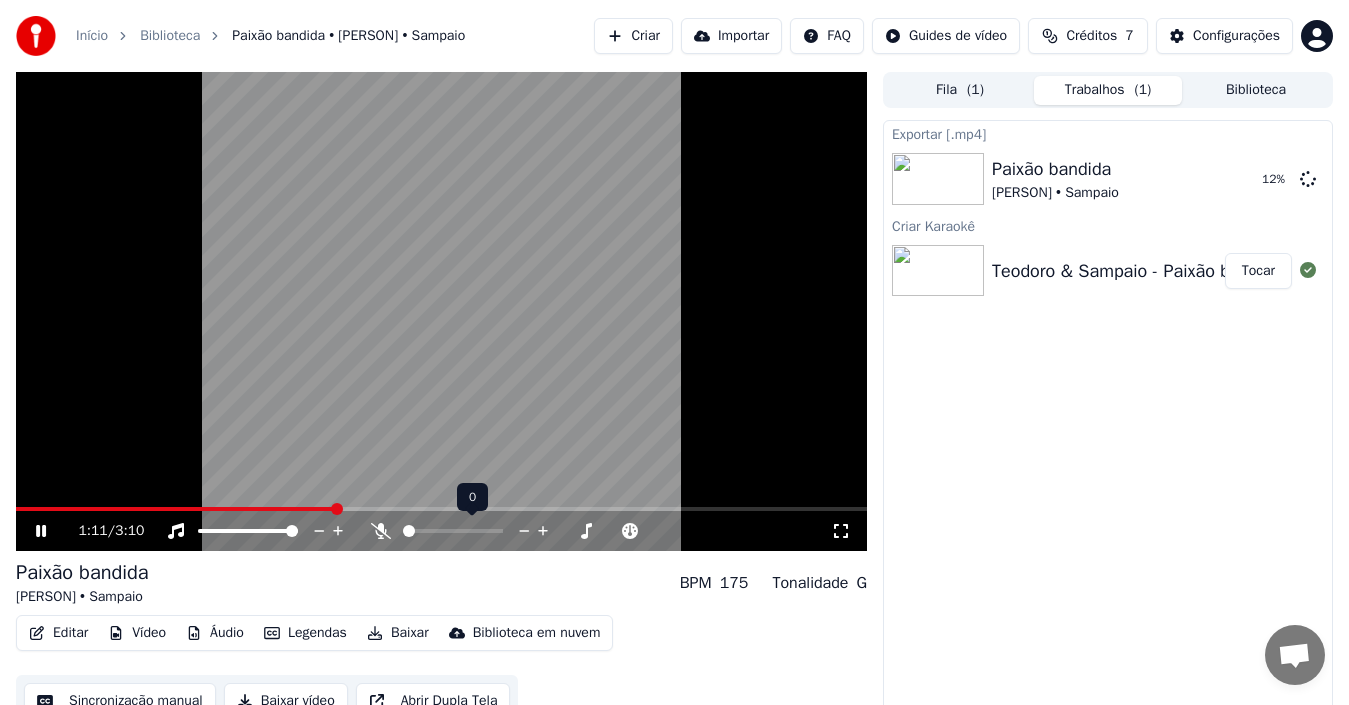 click 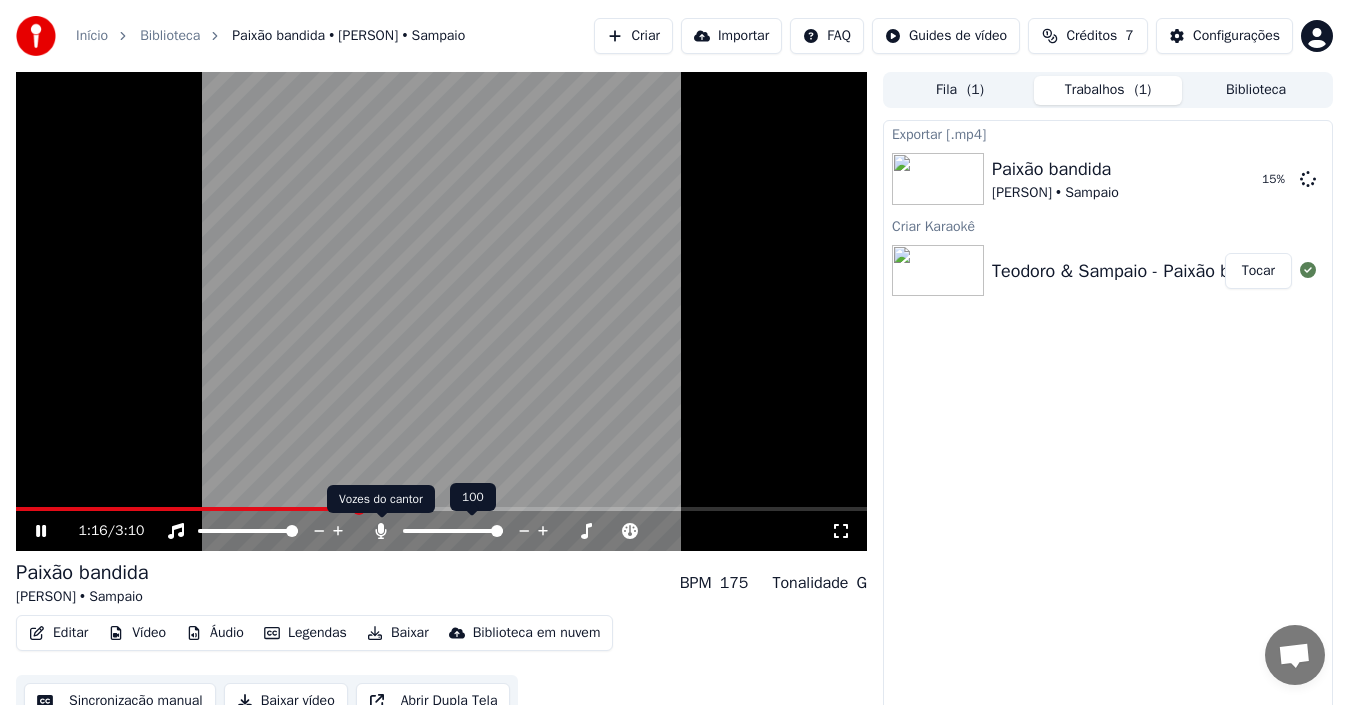 click 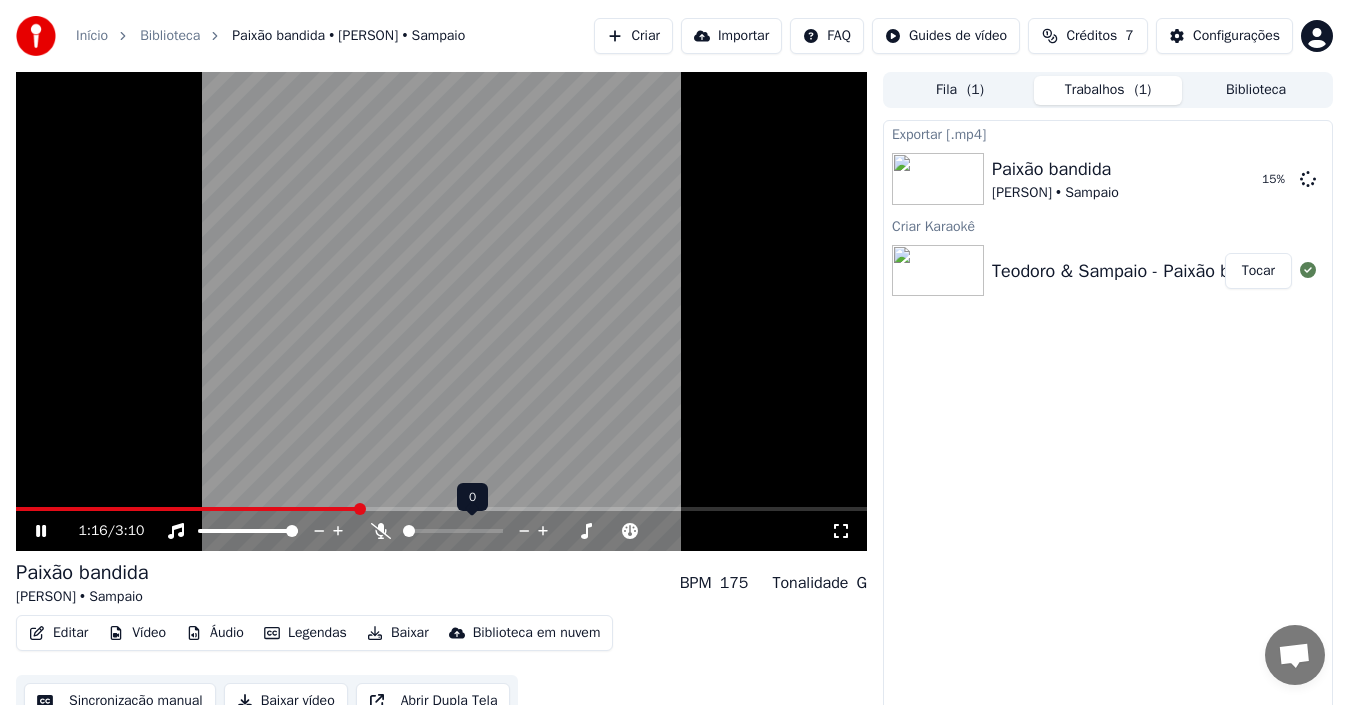 click 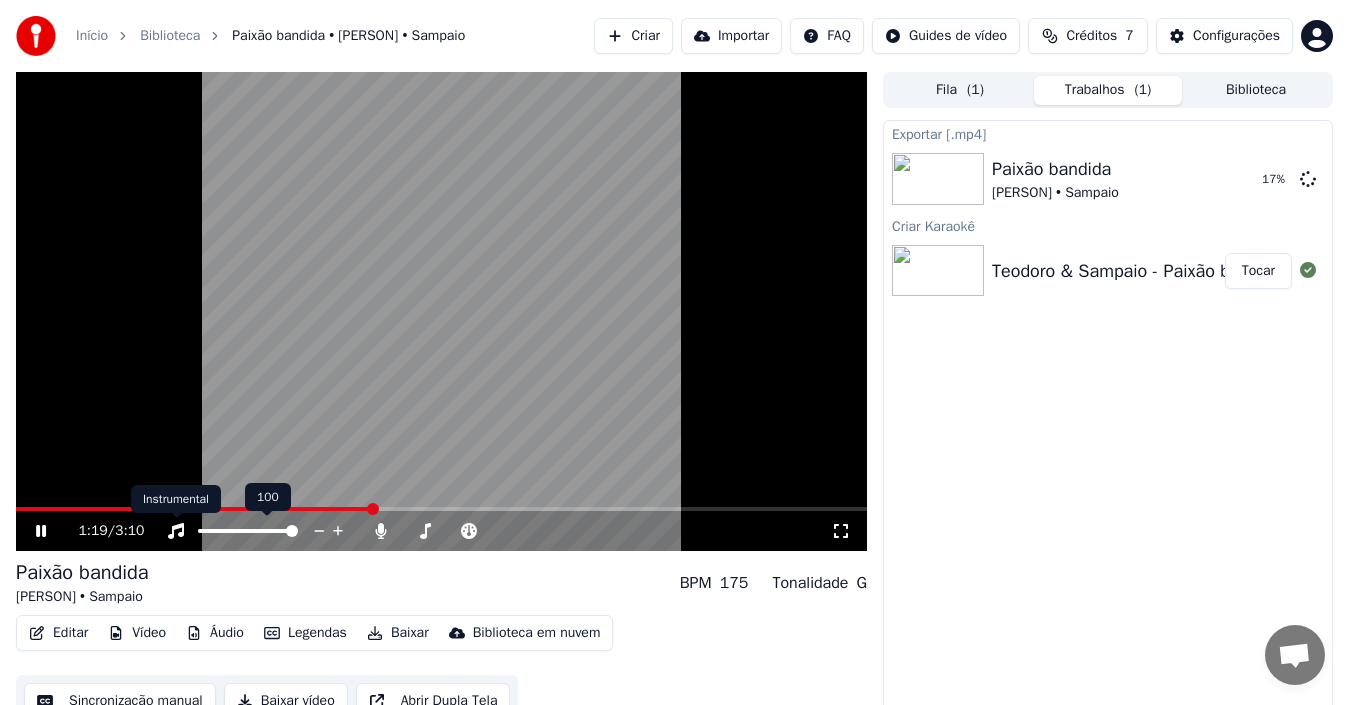 click 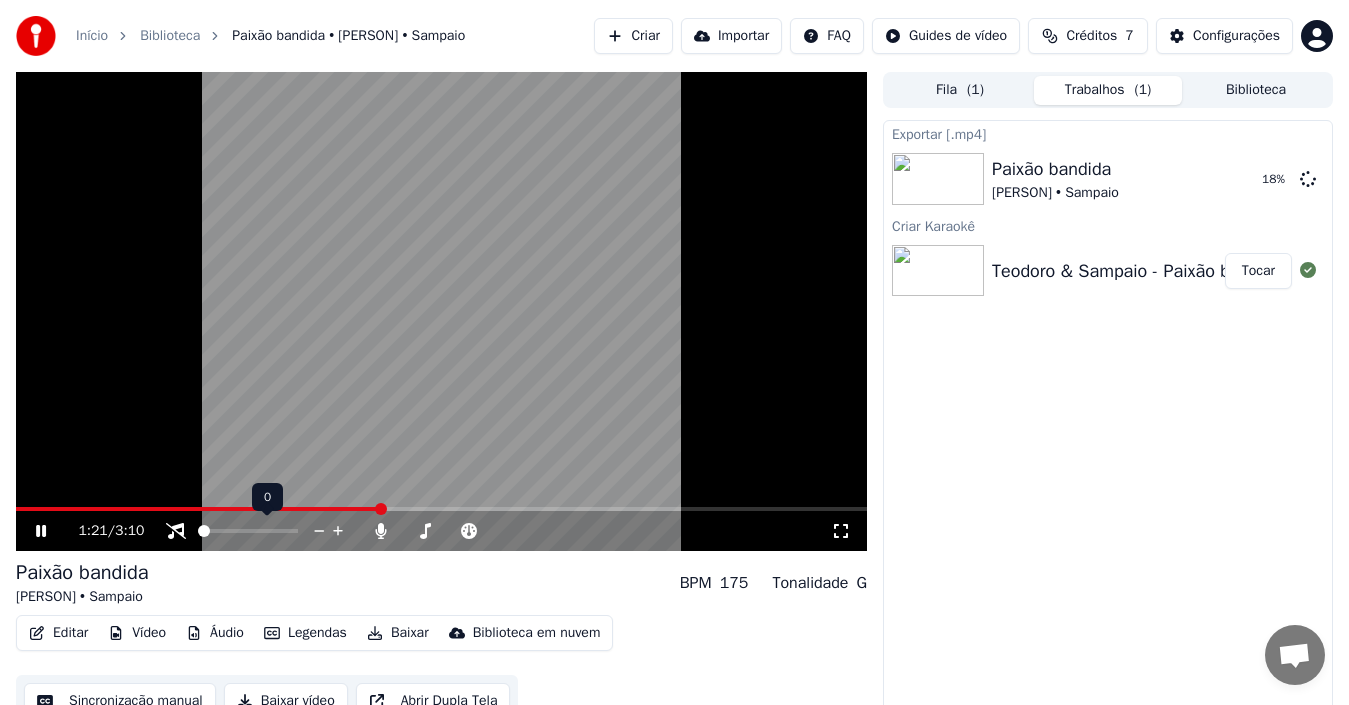 click 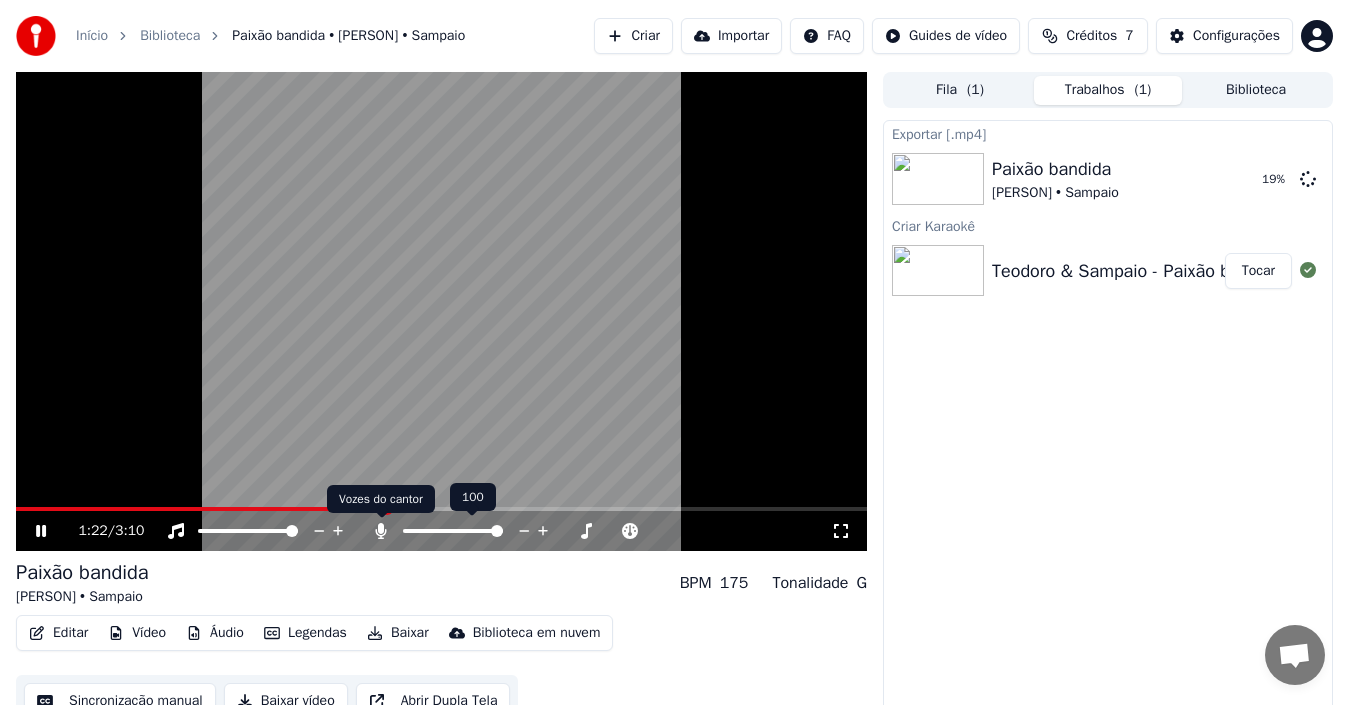 click 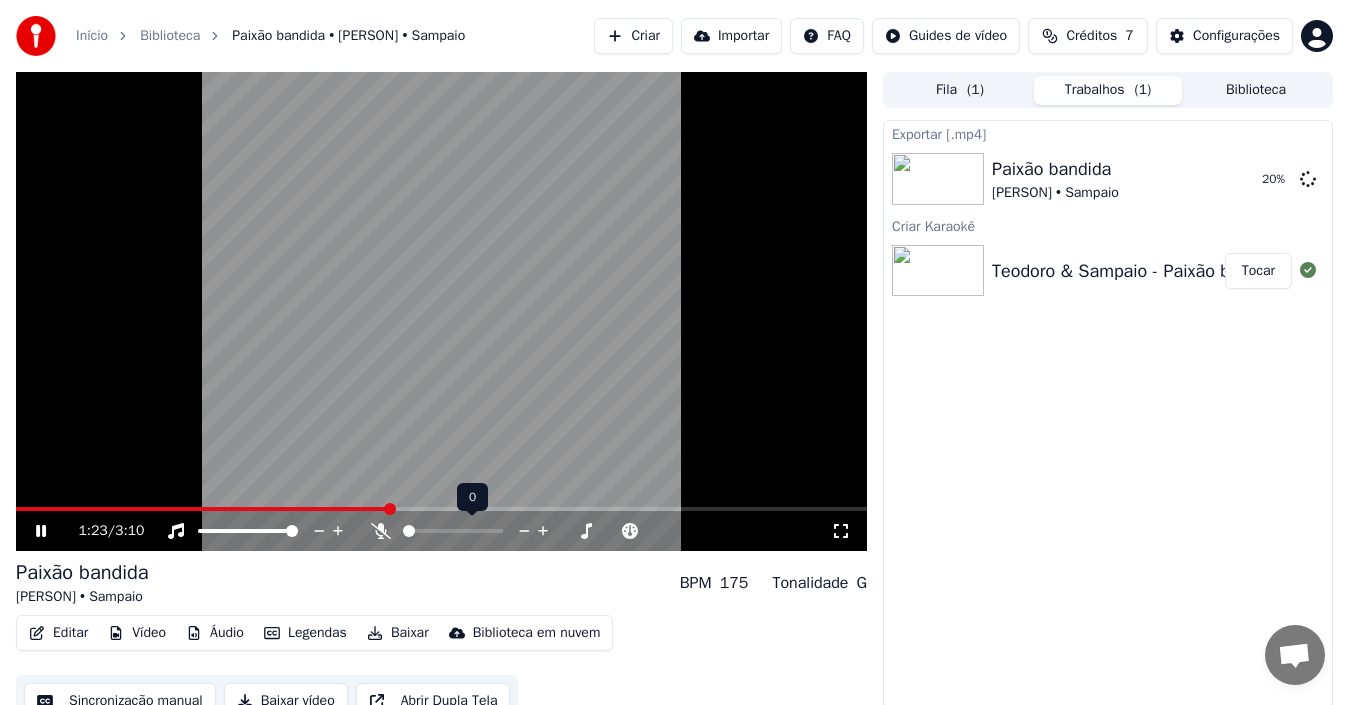 click 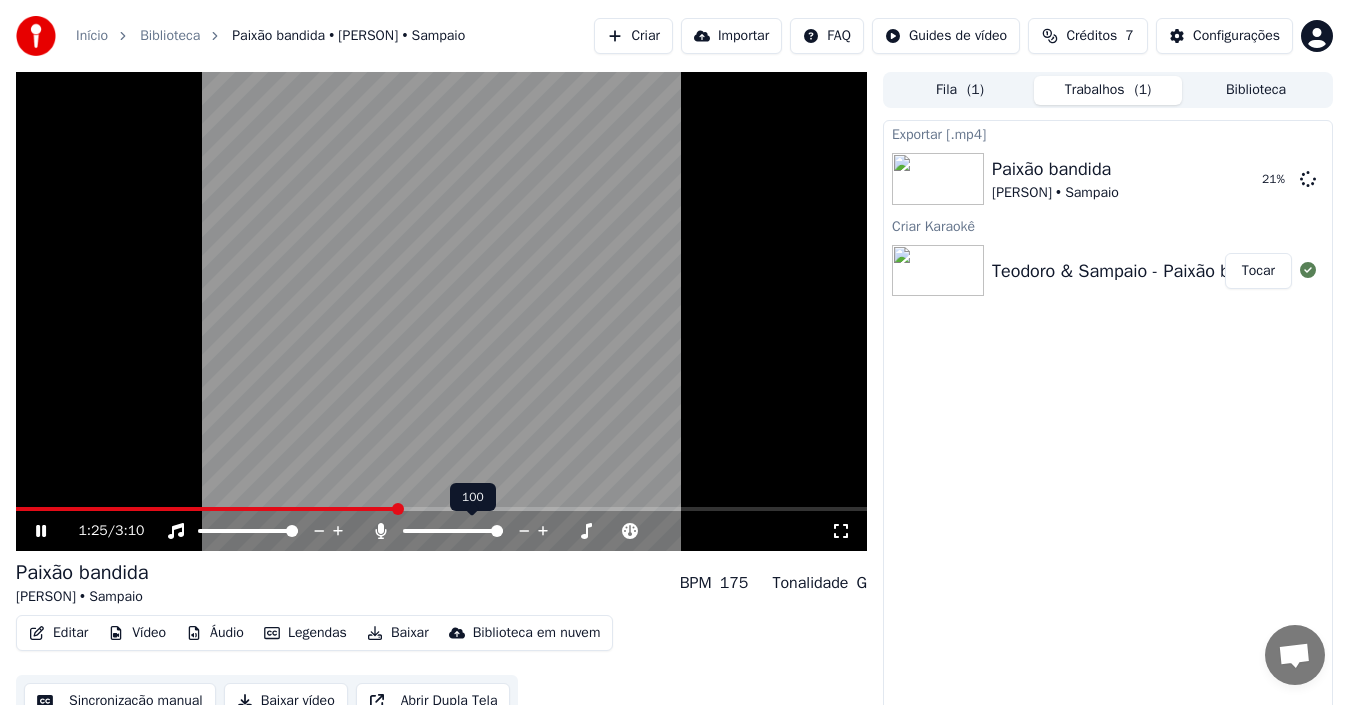 click 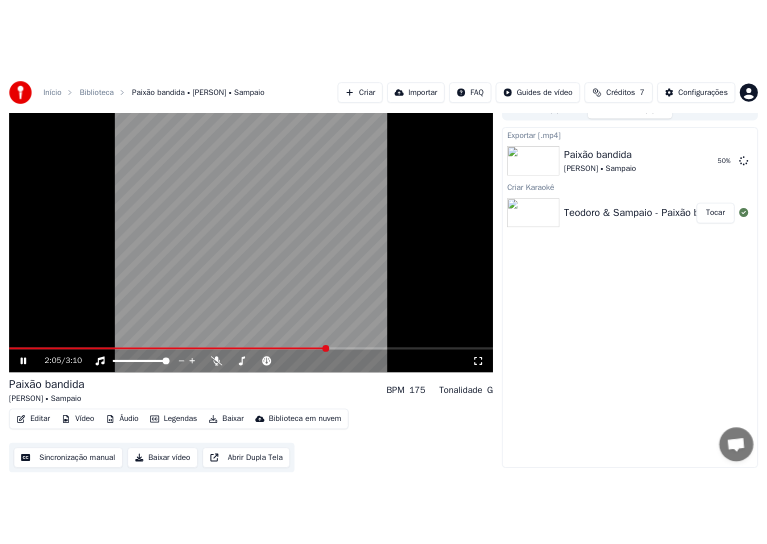 scroll, scrollTop: 0, scrollLeft: 0, axis: both 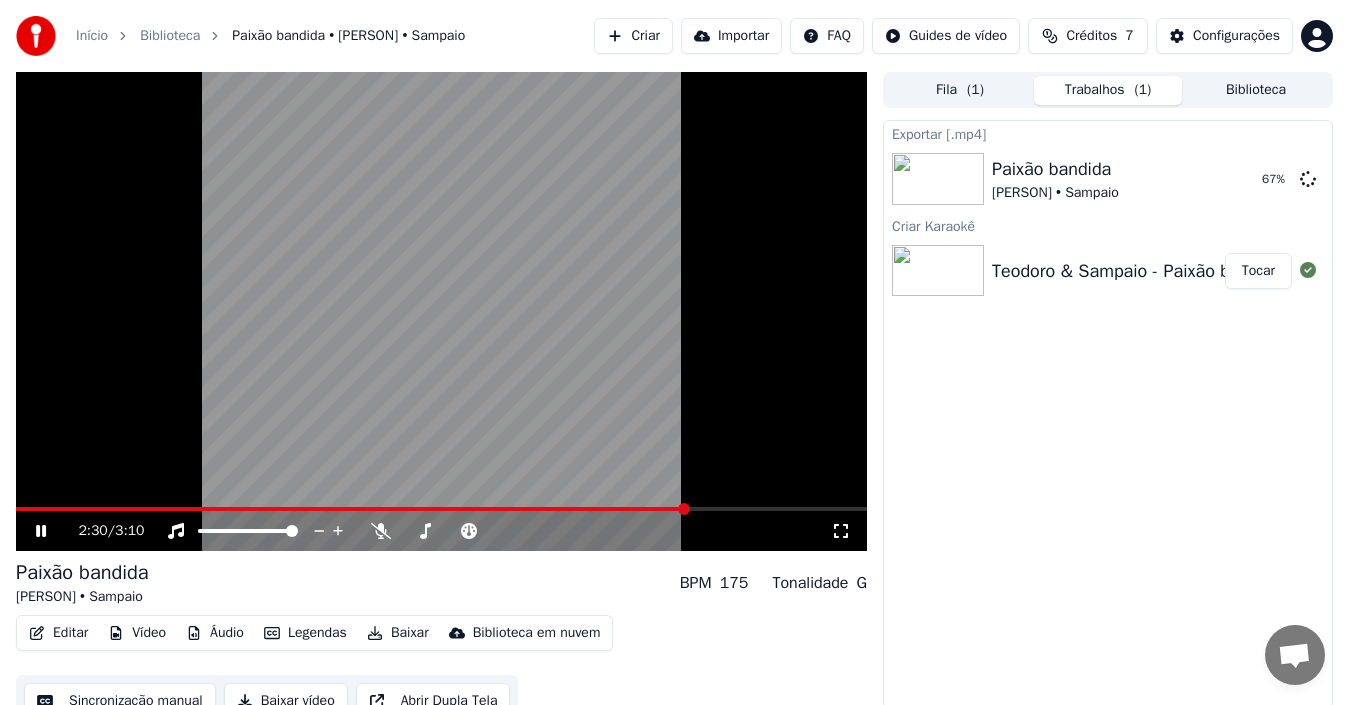 click on "2:30  /  3:10" at bounding box center [441, 531] 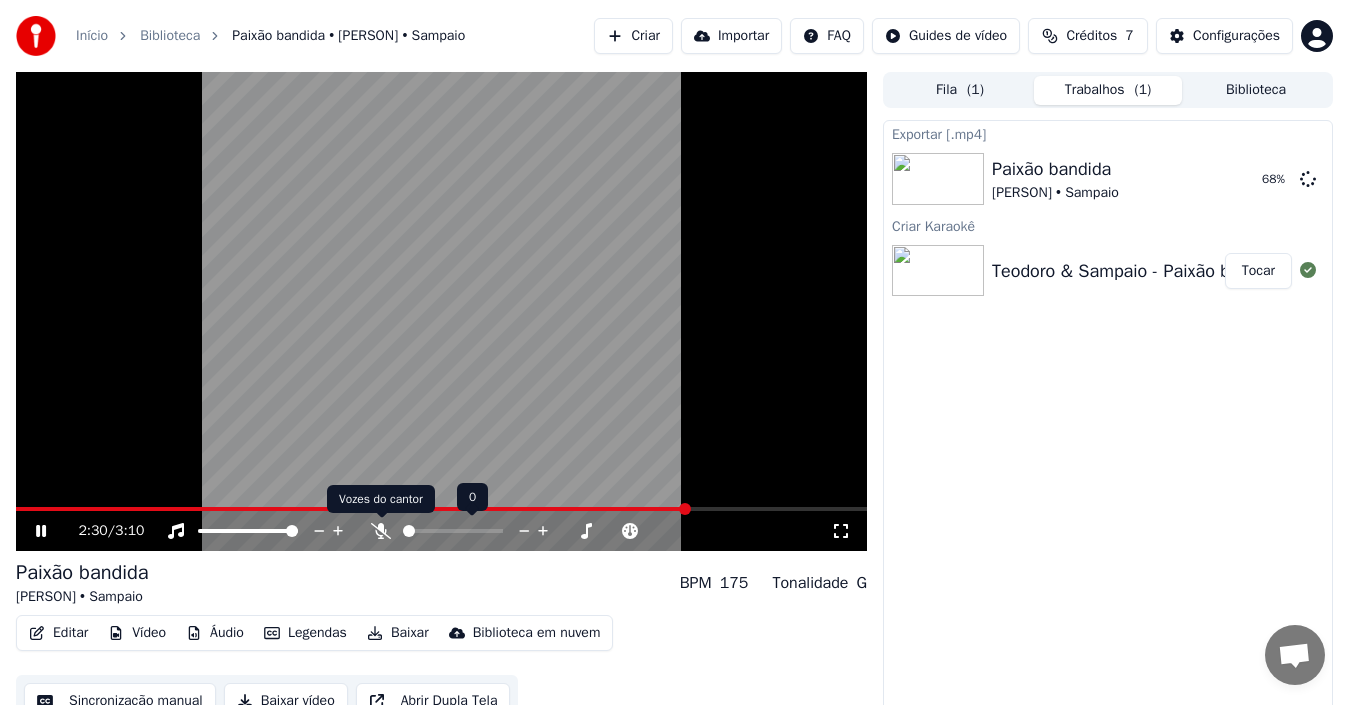 click on "Início Biblioteca Paixão bandida • [PERSON] • Sampaio Criar Importar FAQ Guides de vídeo Créditos 7 Configurações 2:30  /  3:10 Paixão bandida [PERSON] • Sampaio BPM 175 Tonalidade G Editar Vídeo Áudio Legendas Baixar Biblioteca em nuvem Sincronização manual Baixar vídeo Abrir Dupla Tela Fila ( 1 ) Trabalhos ( 1 ) Biblioteca Exportar [.mp4] Paixão bandida [PERSON] • Sampaio 68 % Criar Karaokê [PERSON] & Sampaio - Paixão bandida Tocar
0 0 Vozes do cantor Vozes do cantor" at bounding box center (674, 352) 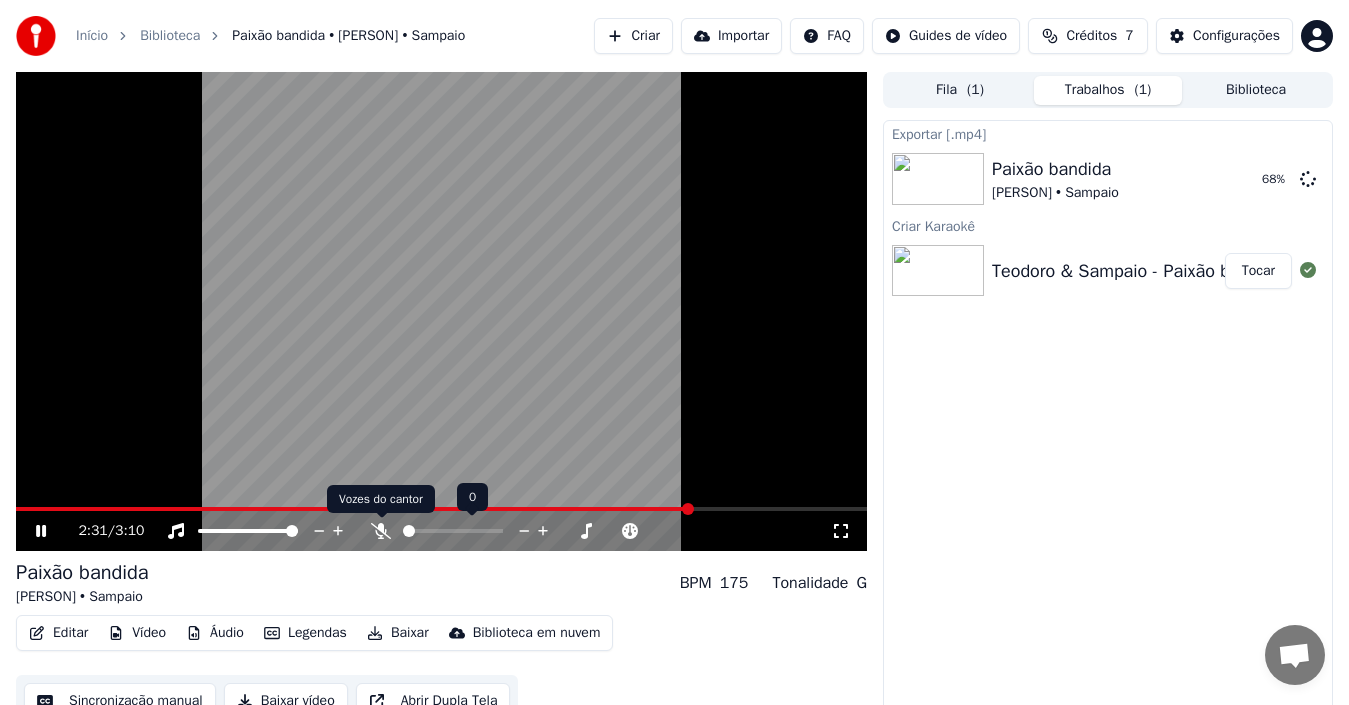 click 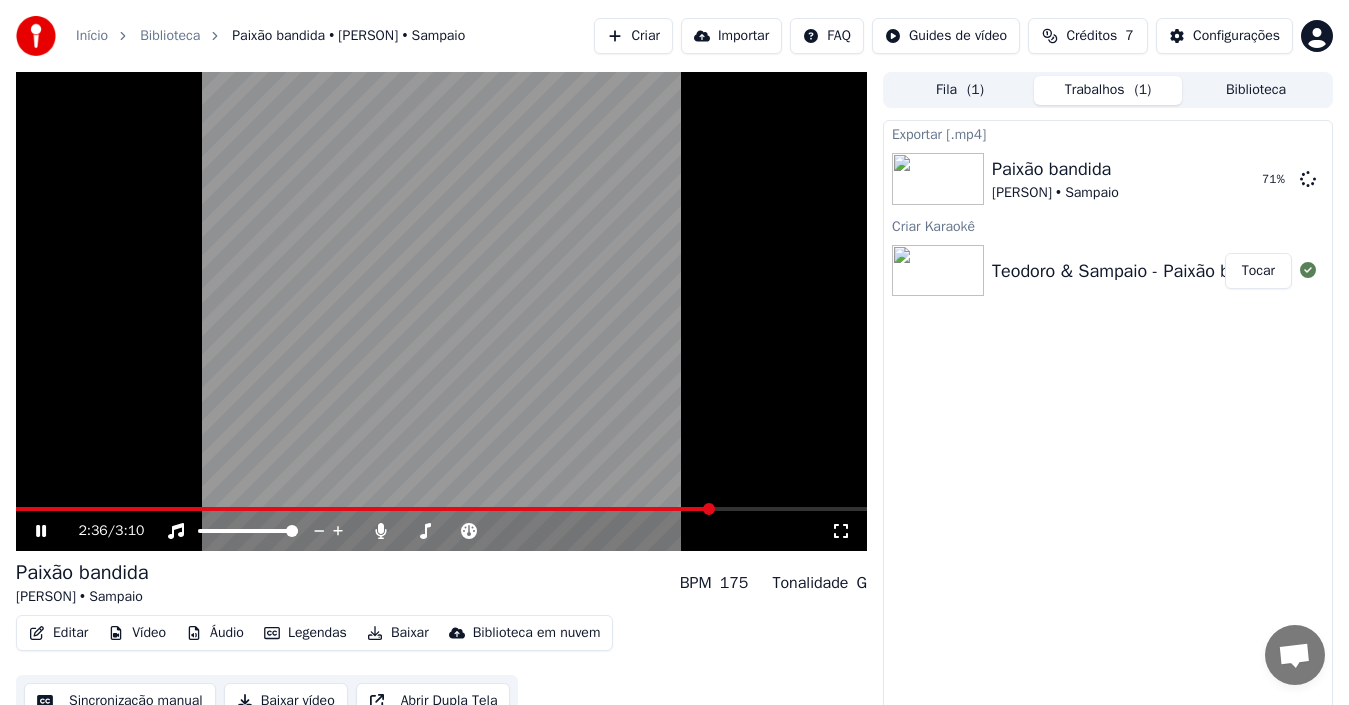 click 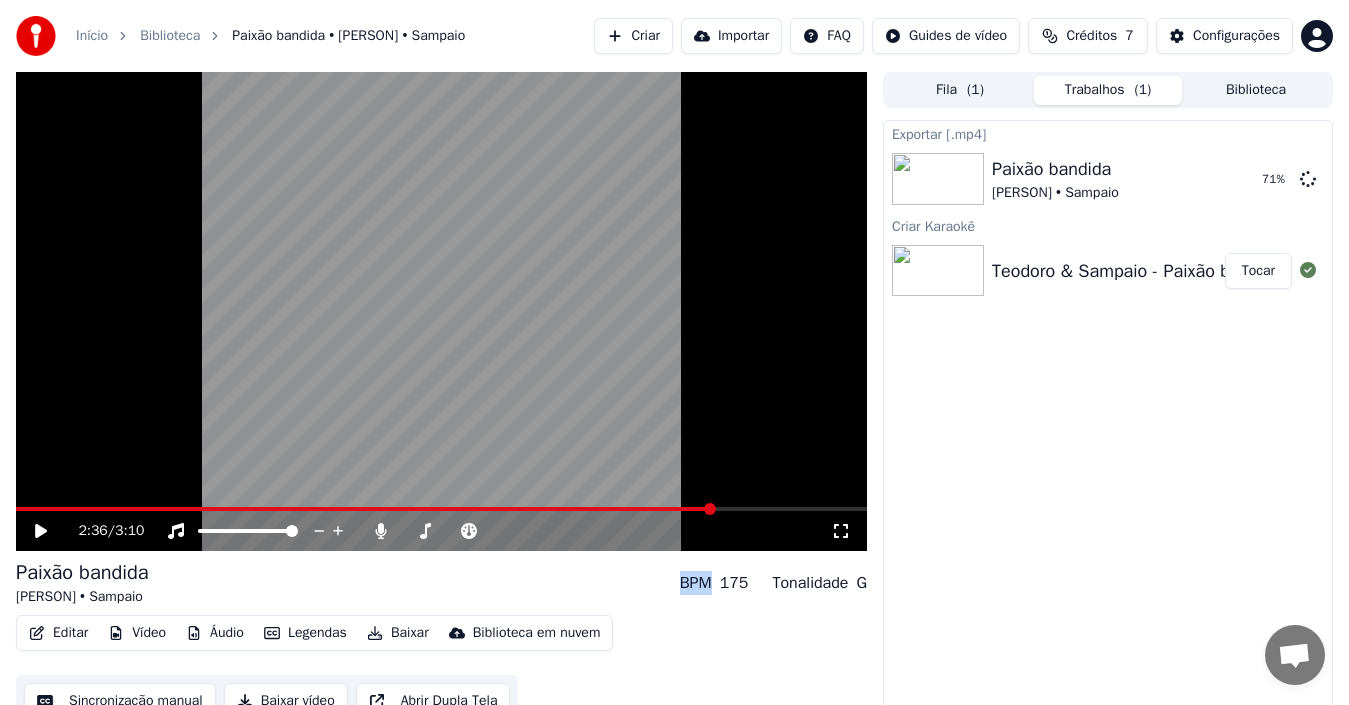 click 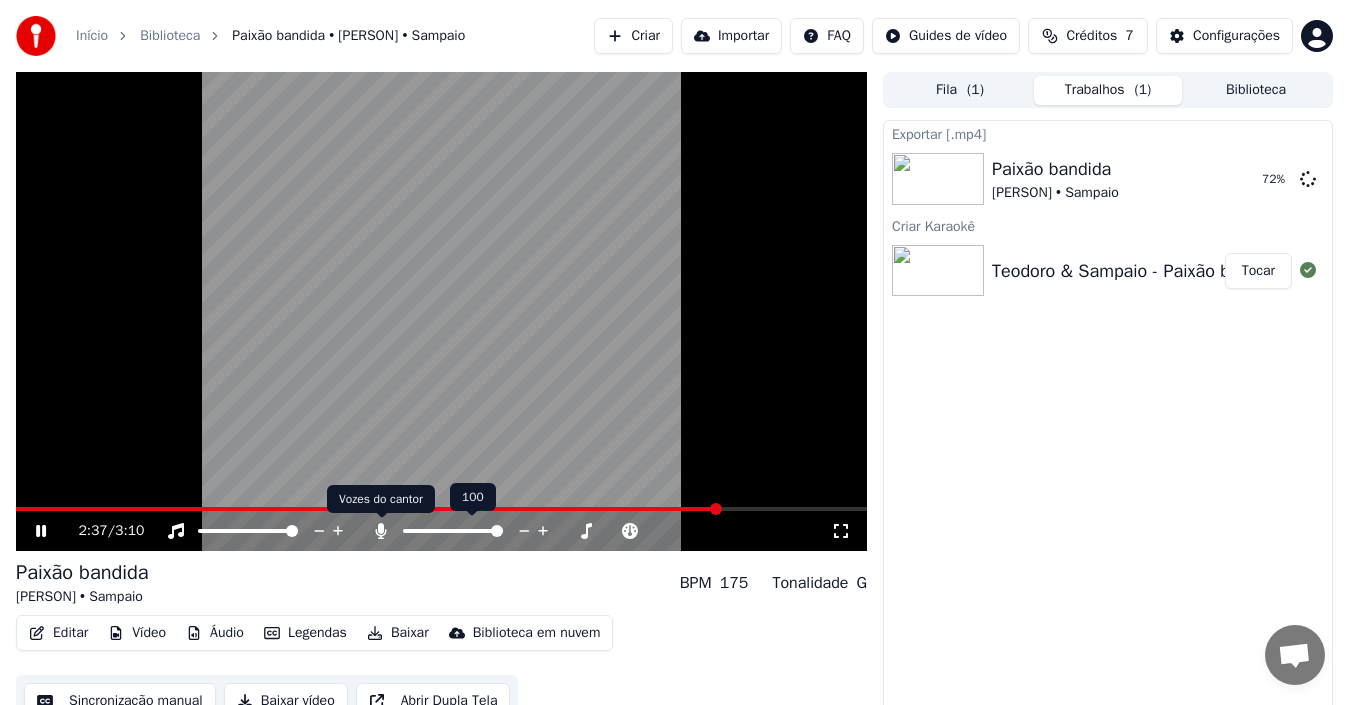 click 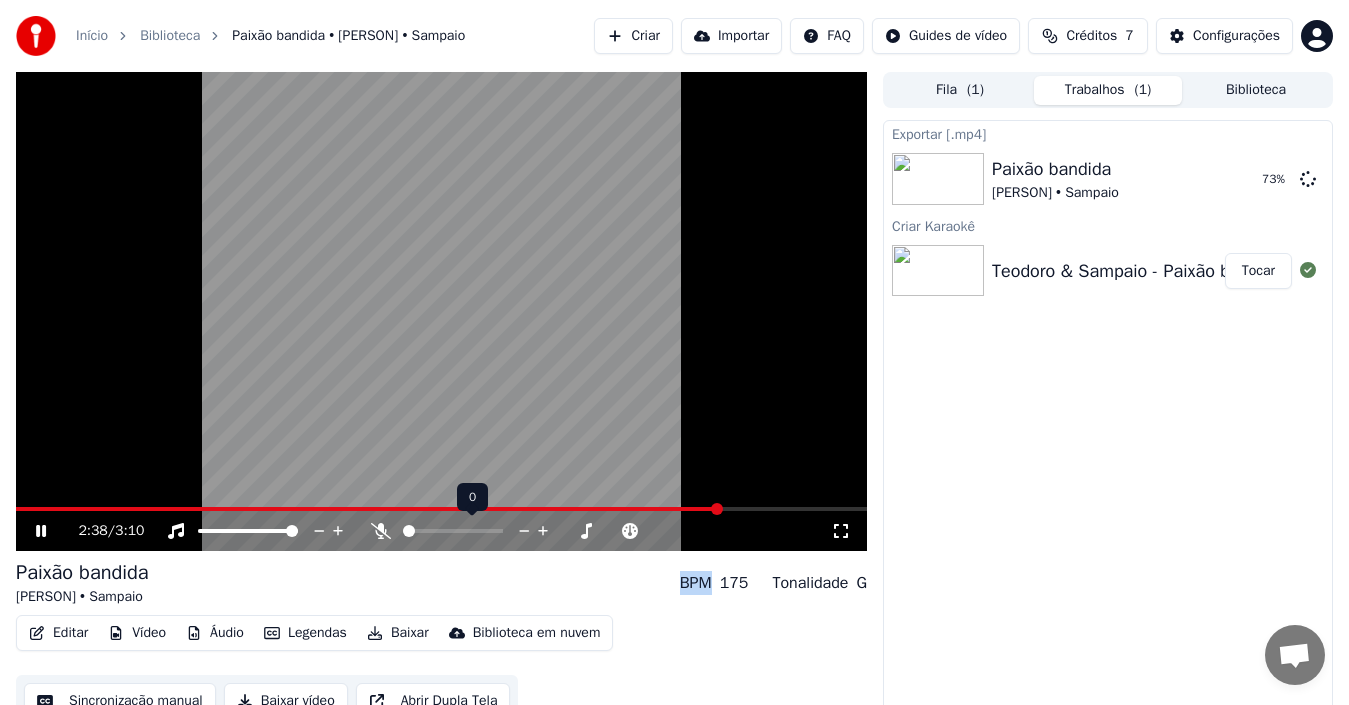 click 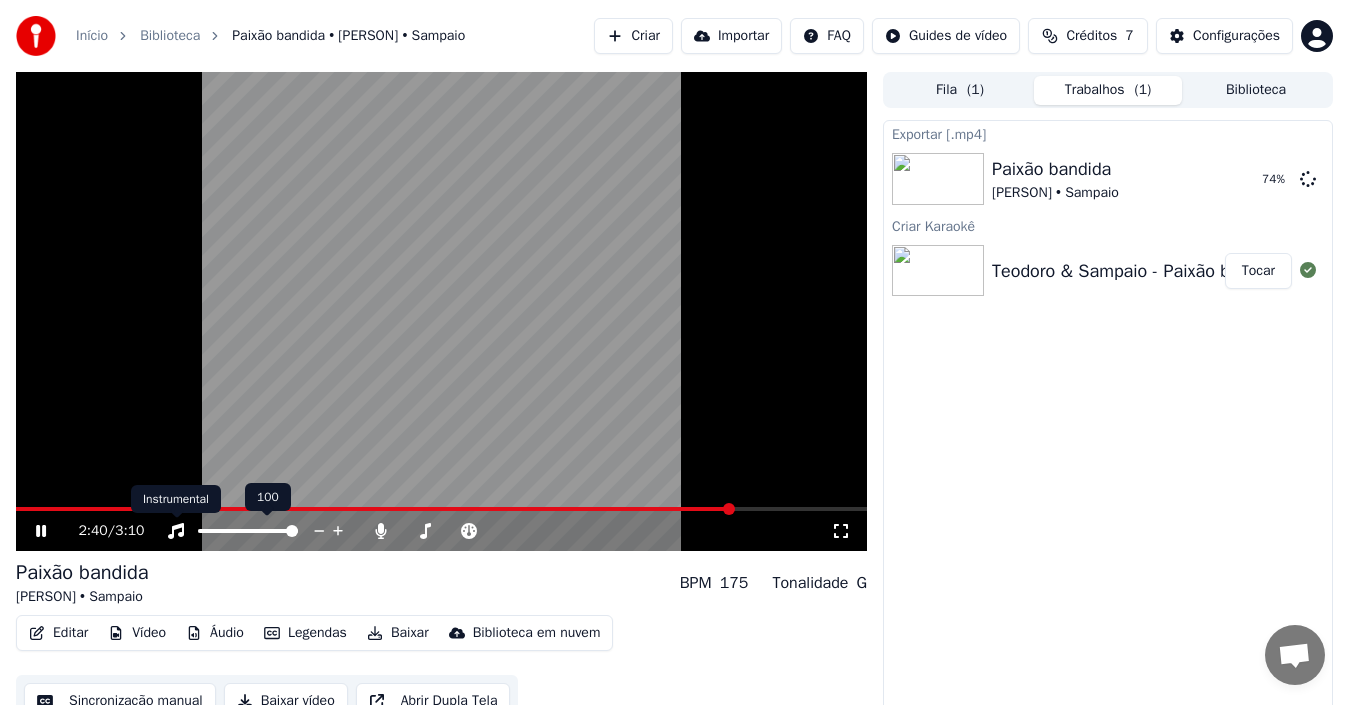 click 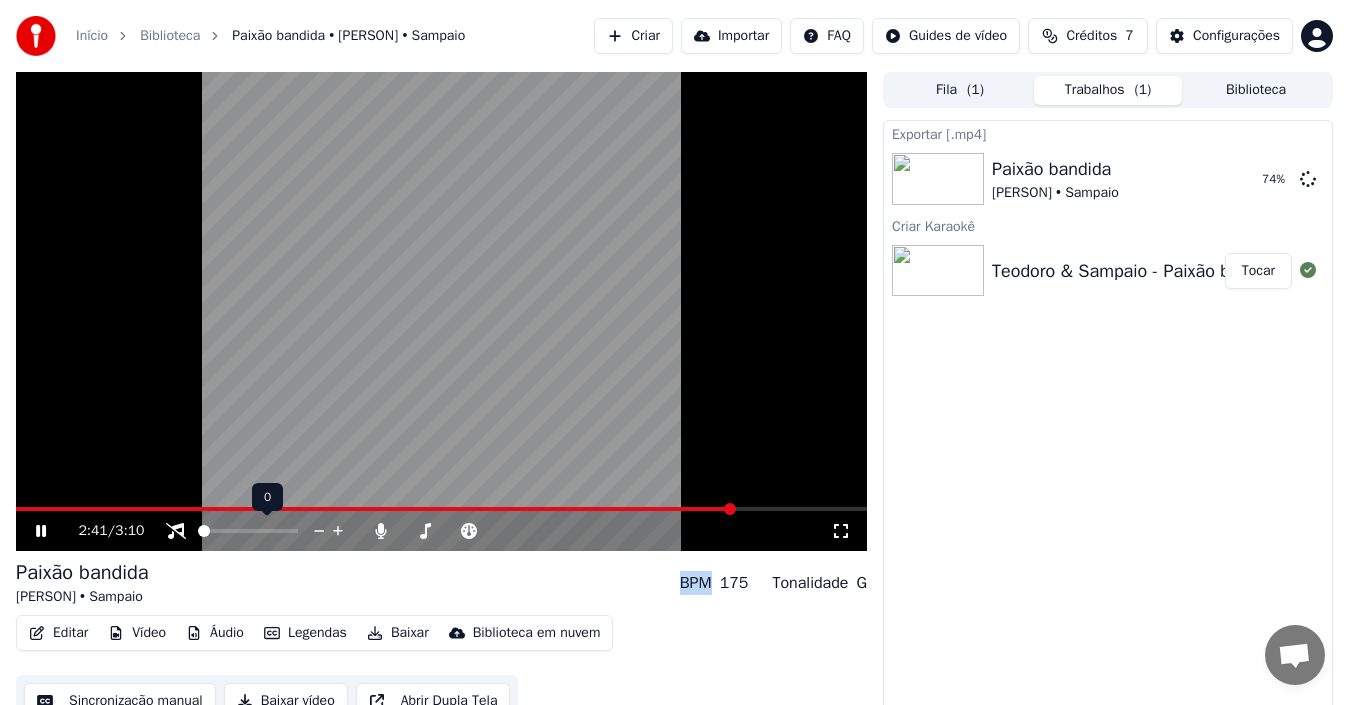 click 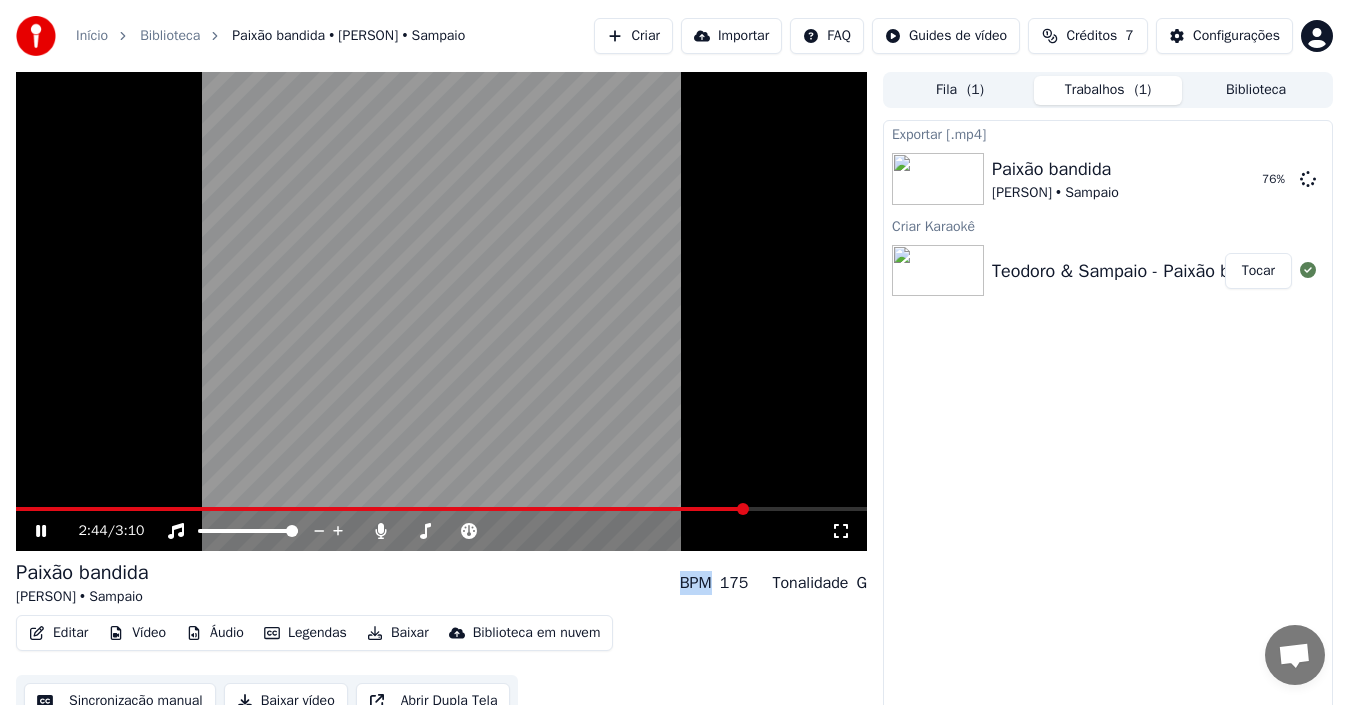 click at bounding box center [441, 311] 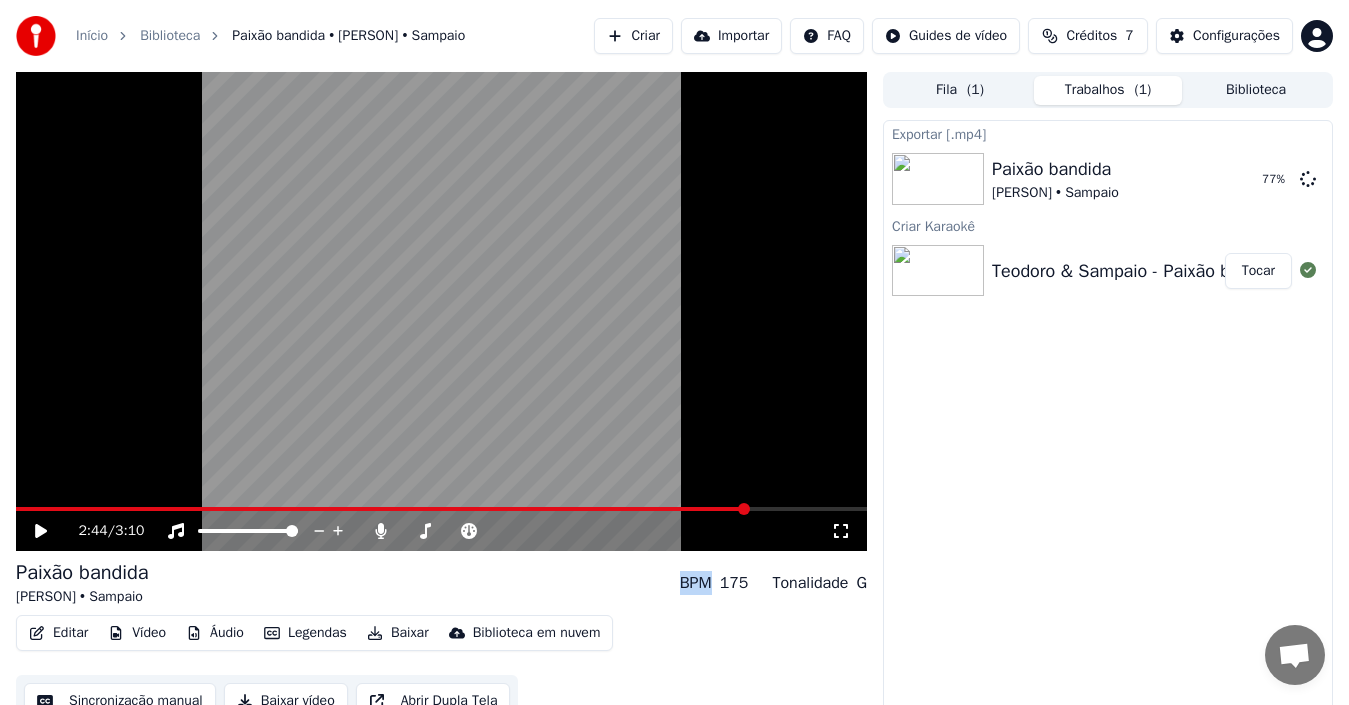 click at bounding box center [382, 509] 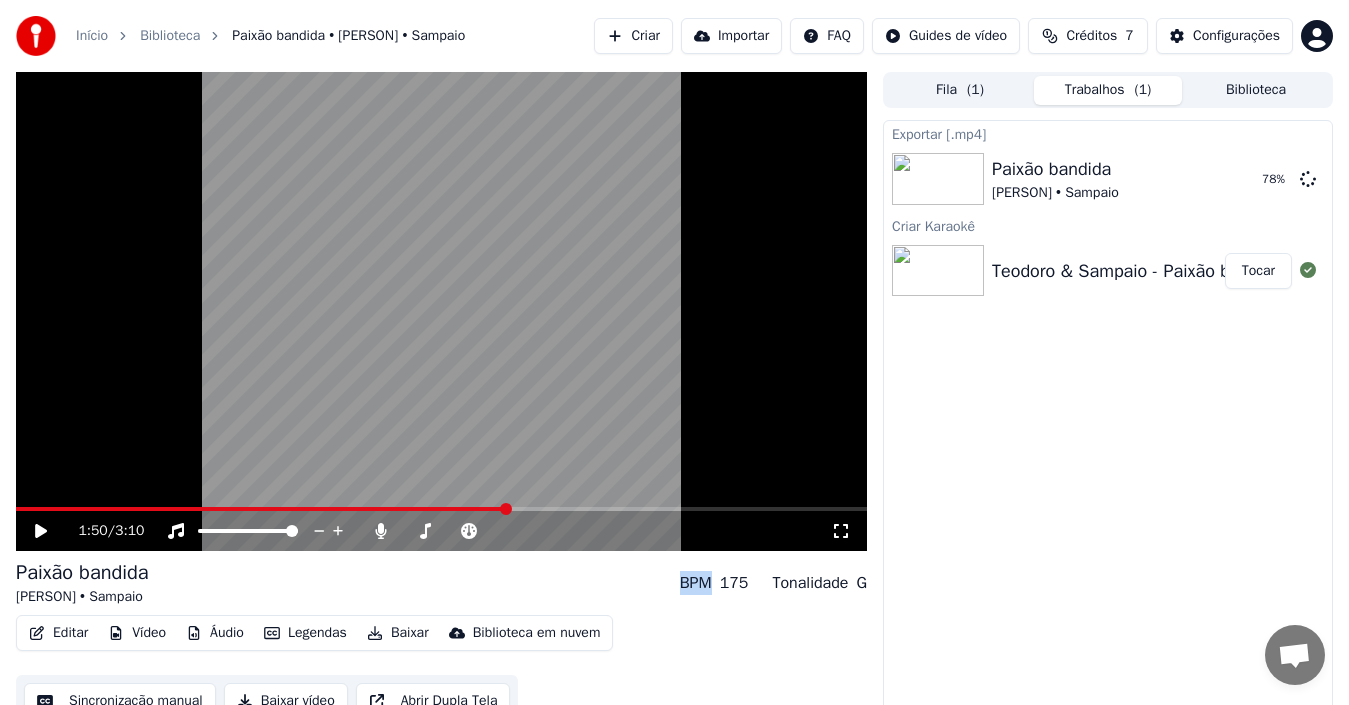 click at bounding box center (441, 311) 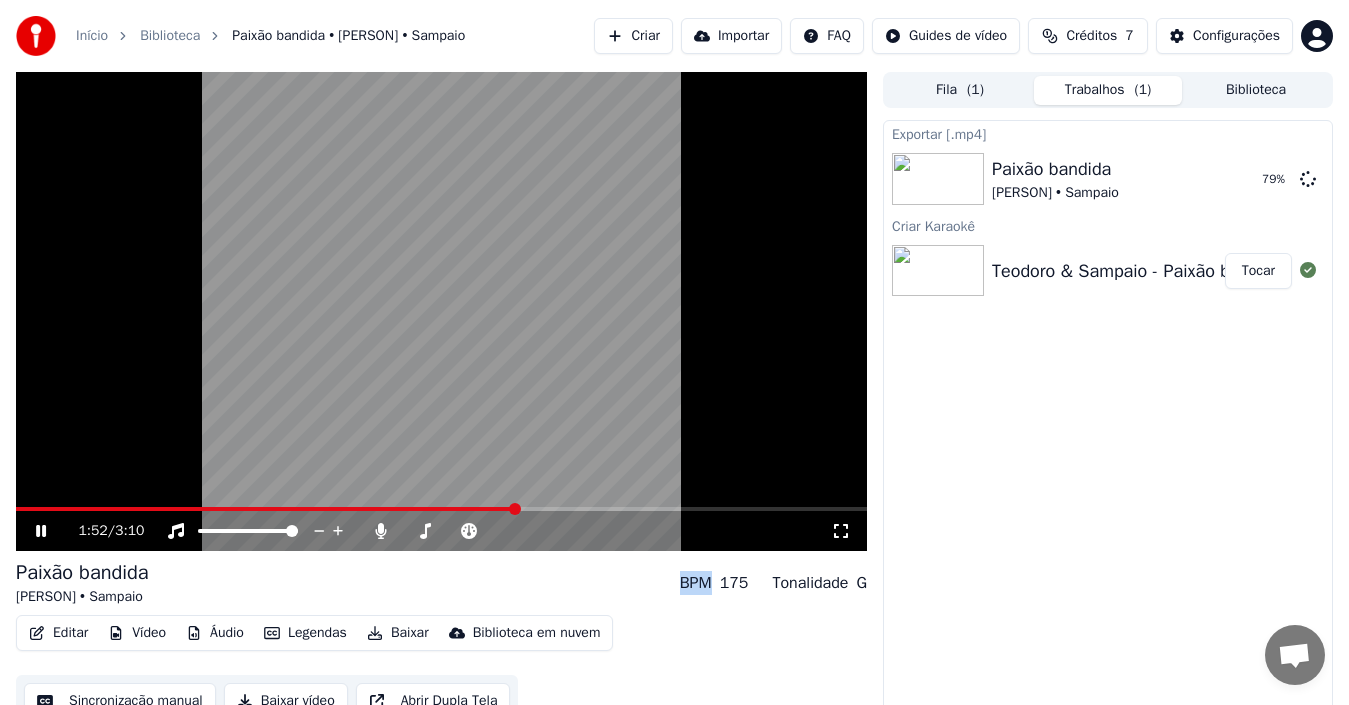 click at bounding box center [441, 311] 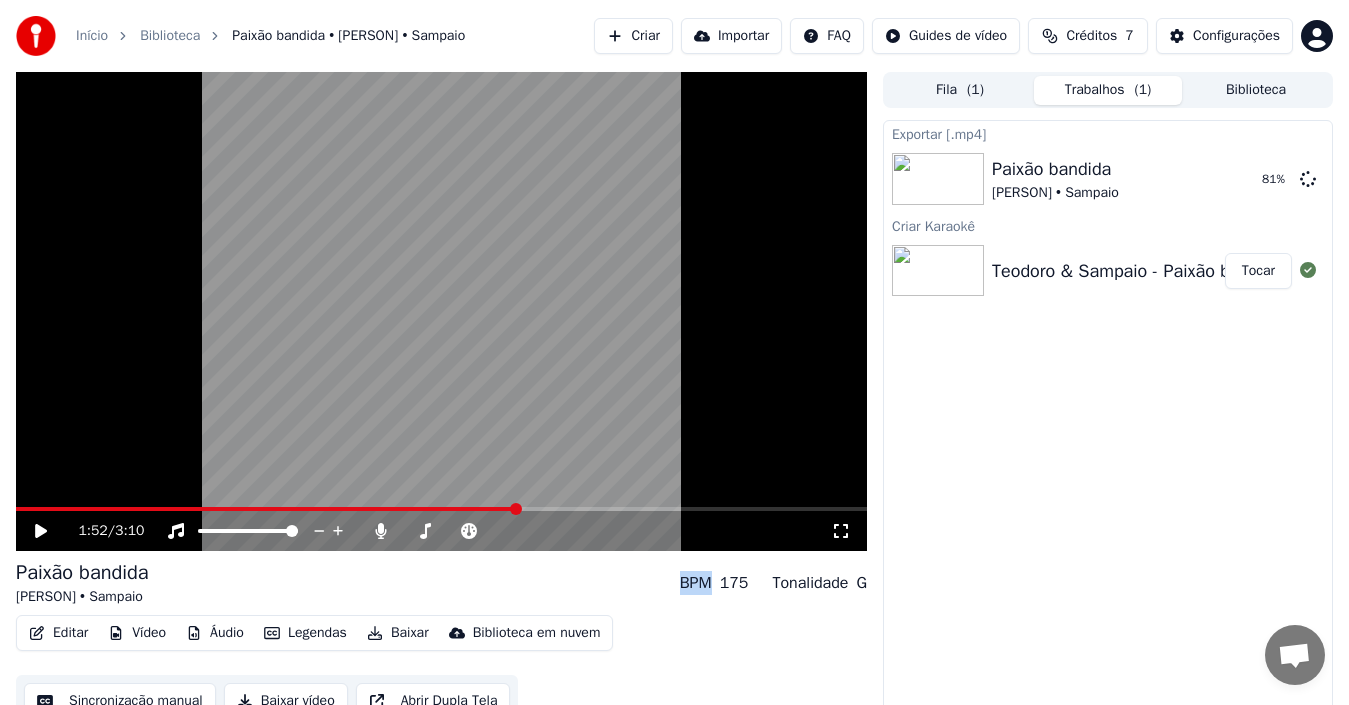 click at bounding box center [441, 311] 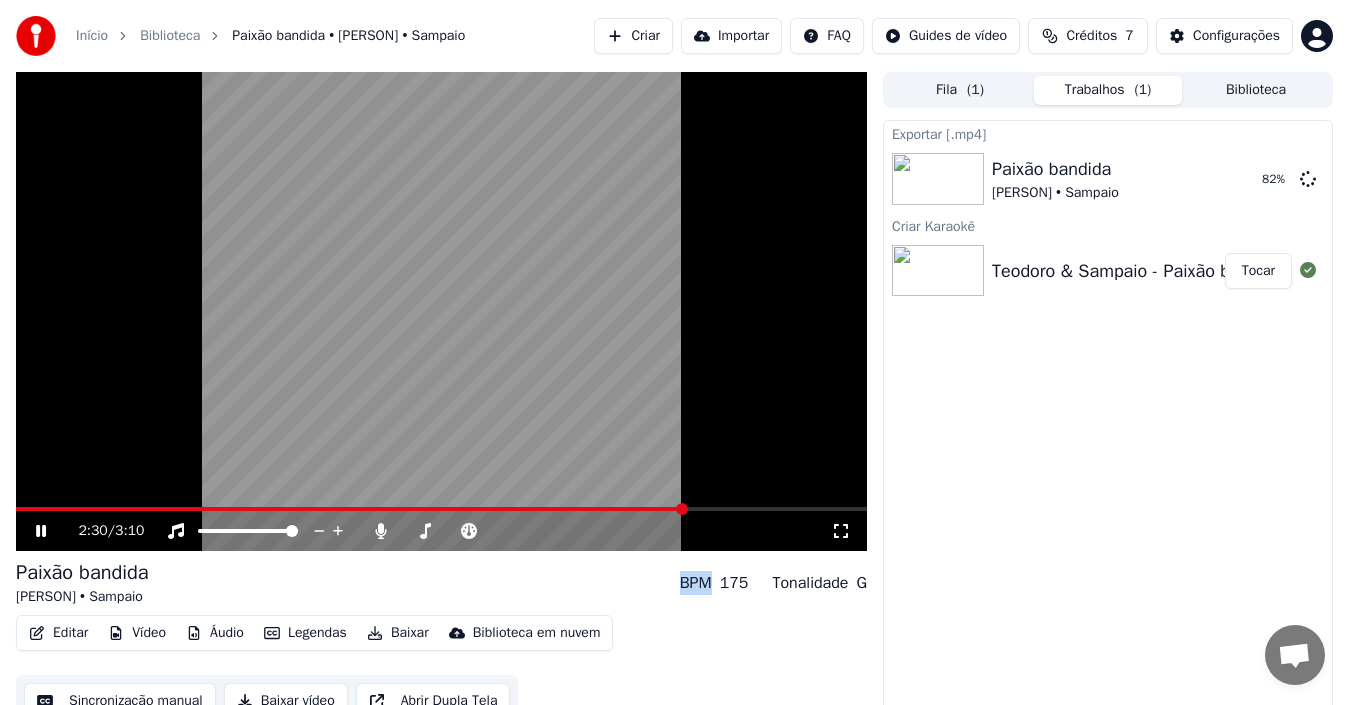 click at bounding box center (441, 509) 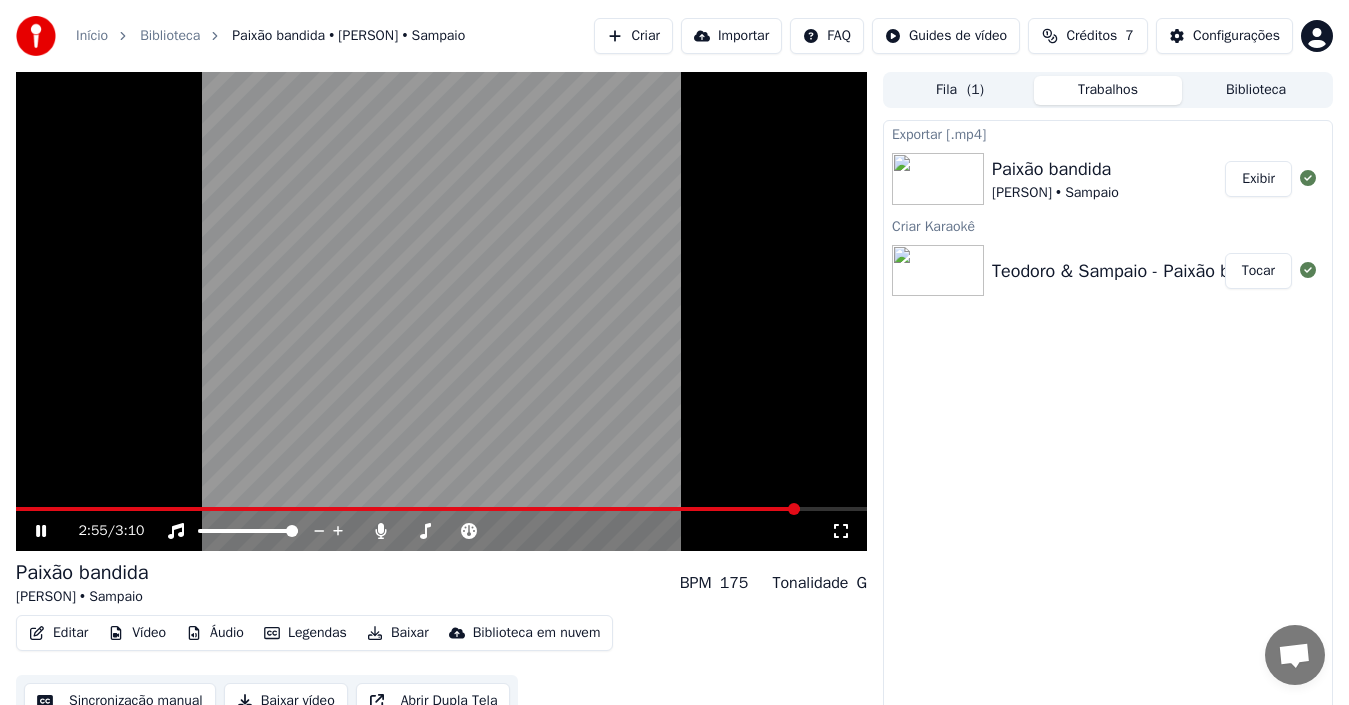 click on "2:55  /  3:10" at bounding box center [441, 531] 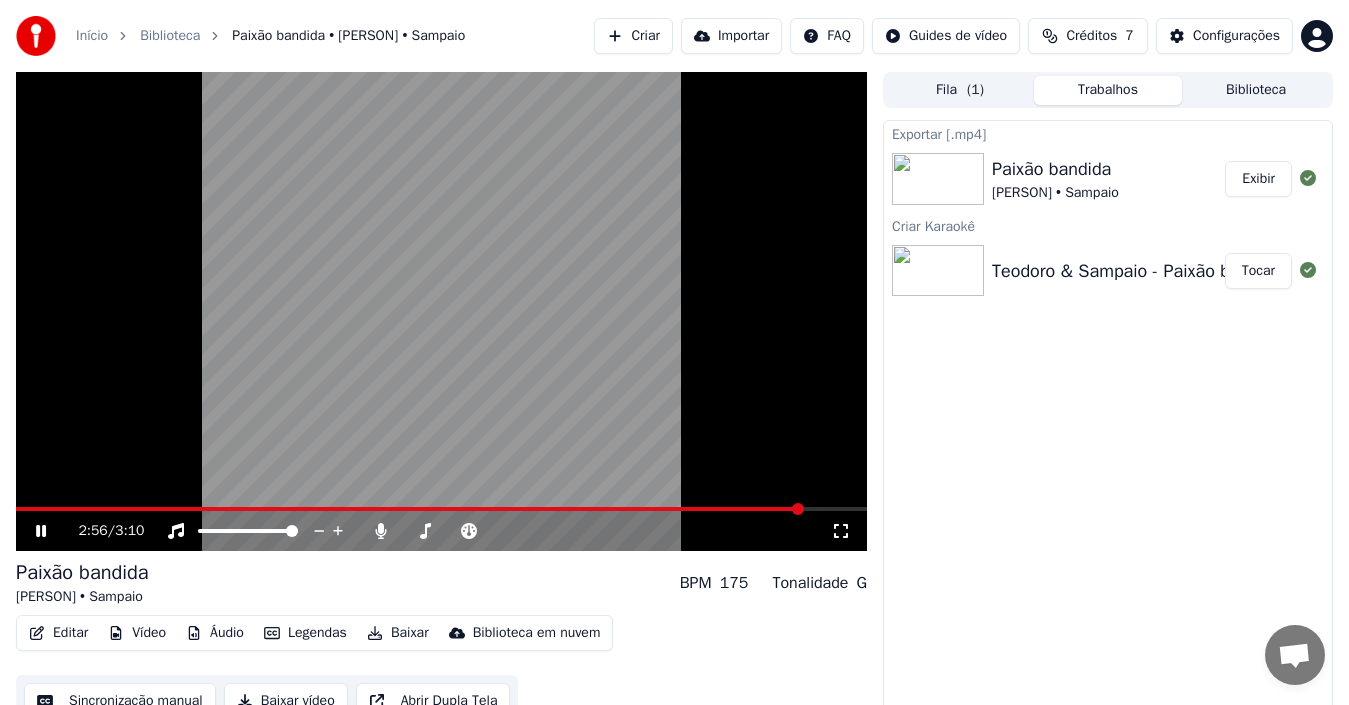 click 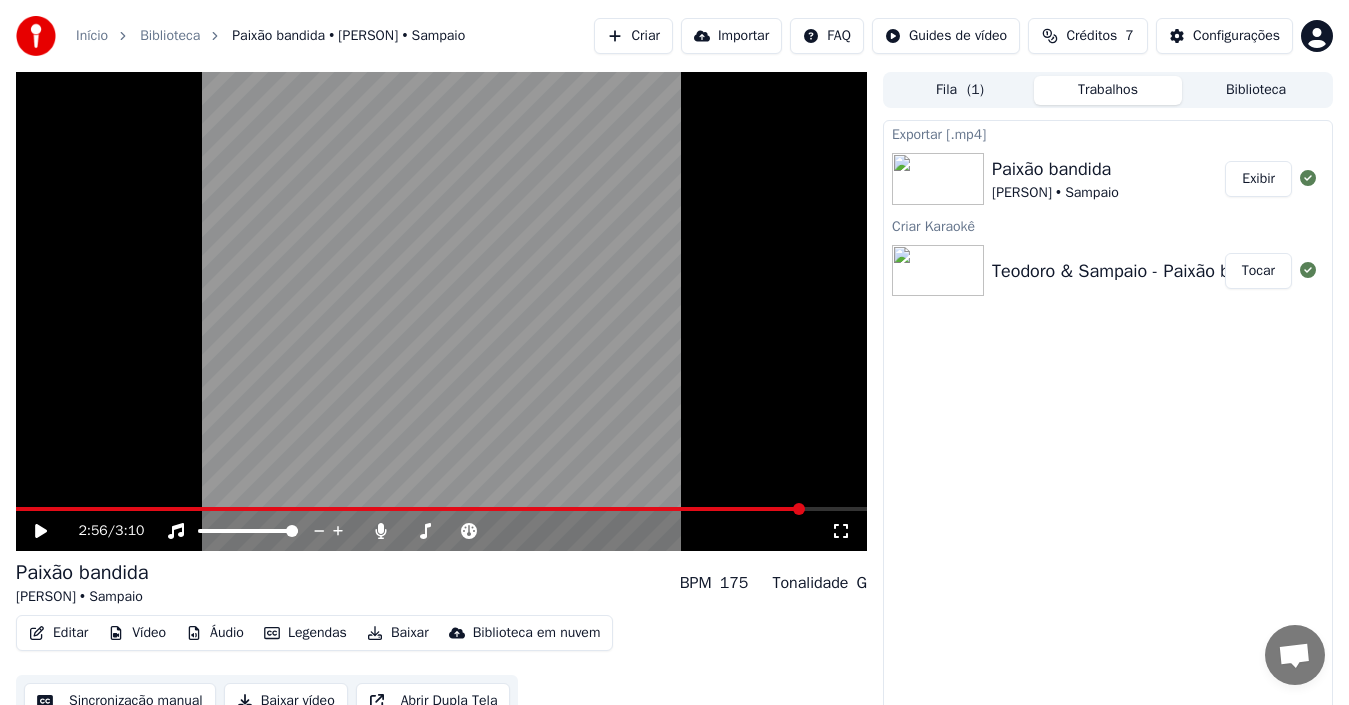 click on "Exibir" at bounding box center [1258, 179] 